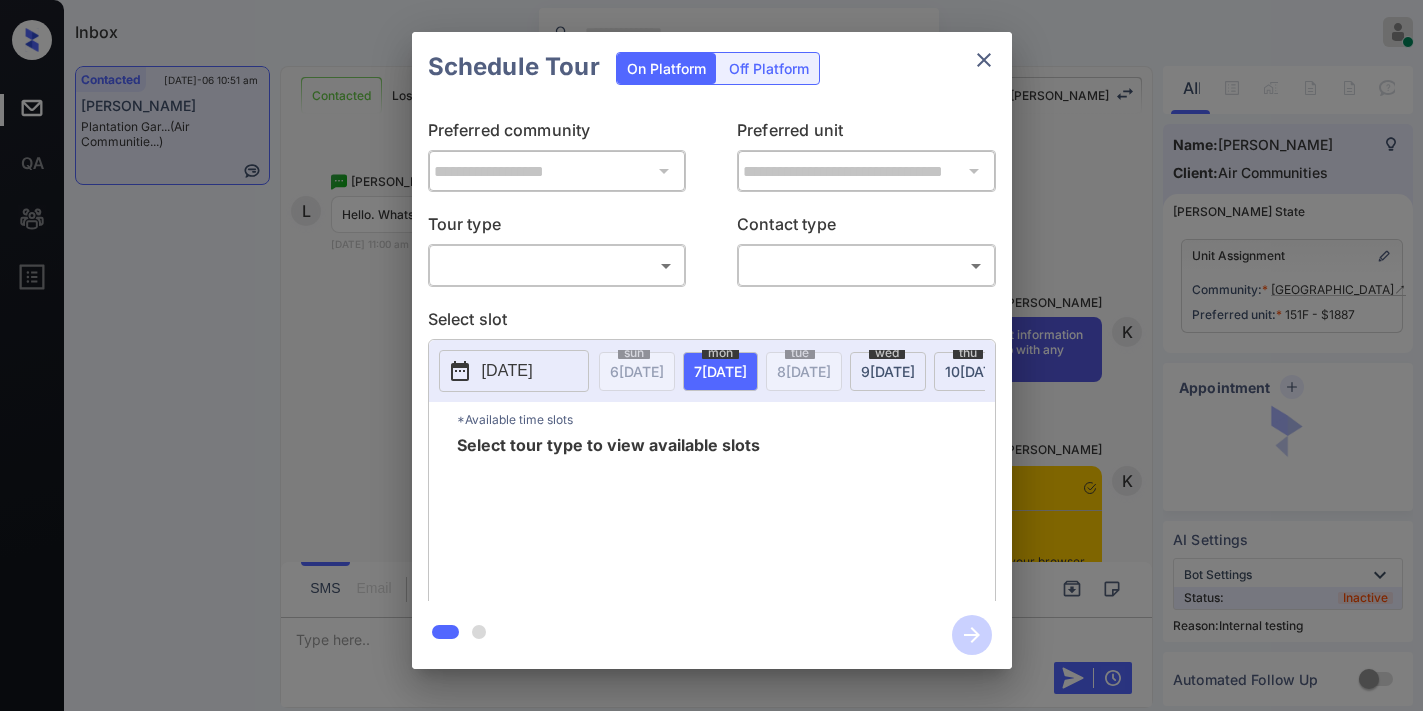 scroll, scrollTop: 0, scrollLeft: 0, axis: both 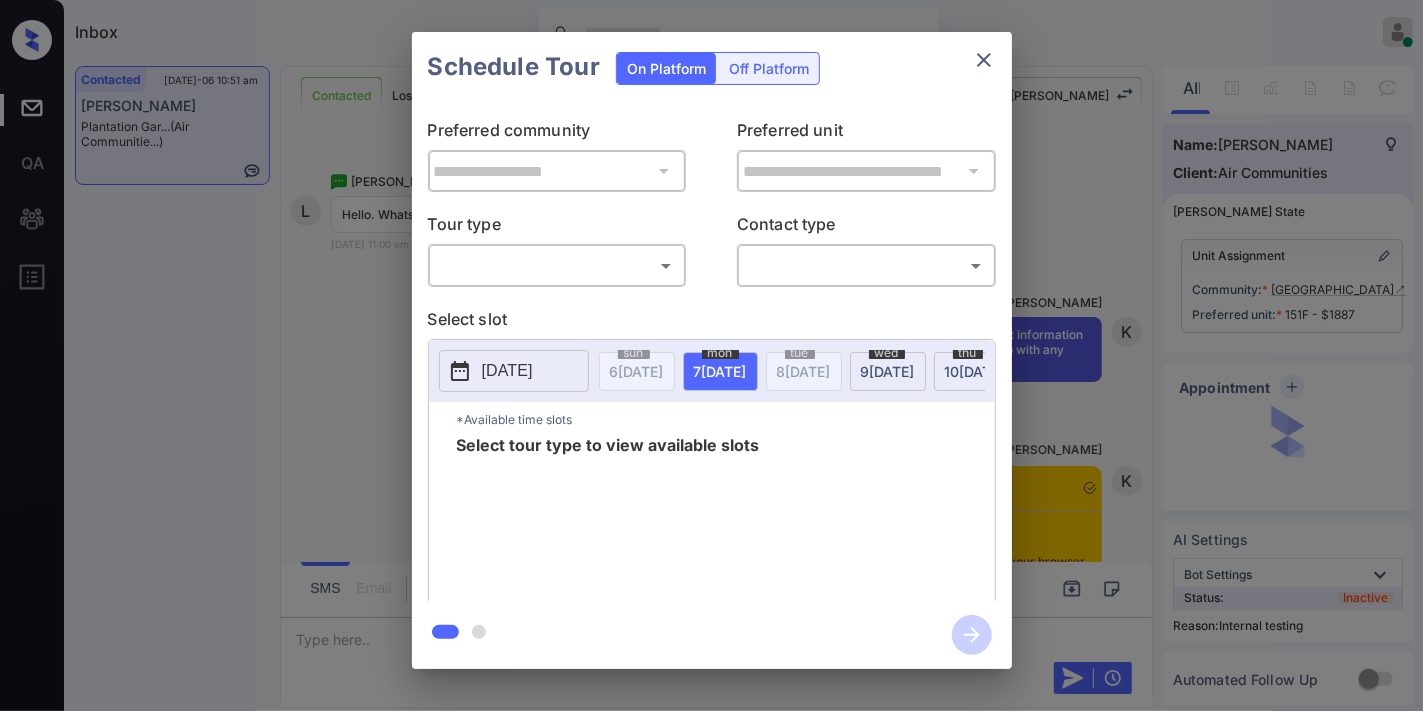 click on "Inbox Samantha Soliven Online Set yourself   offline Set yourself   on break Profile Switch to  dark  mode Sign out Contacted Jul-06 10:51 am   Lena Vieira Plantation Gar...  (Air Communitie...) Contacted Lost Lead Sentiment: Angry Upon sliding the acknowledgement:  Lead will move to lost stage. * ​ SMS and call option will be set to opt out. AFM will be turned off for the lead. Kelsey New Message Lena Vieira Hello. Whats the minimum credit score to rent? Jul 04, 2025 11:00 am   | conversational L New Message Kelsey I am not able to answer that question. Please provide your contact information in the form below, and a leasing agent will reach out to you to help with any questions you may have. Jul 04, 2025 11:00 am   | conversational K New Message Kelsey Notes Note: <a href="https://conversation.getzuma.com/686816dc1dcb7e419686a058">https://conversation.getzuma.com/686816dc1dcb7e419686a058</a> - Paste this link into your browser to view Kelsey’s conversation with the prospect Jul 04, 2025 11:01 am entrata" at bounding box center [711, 355] 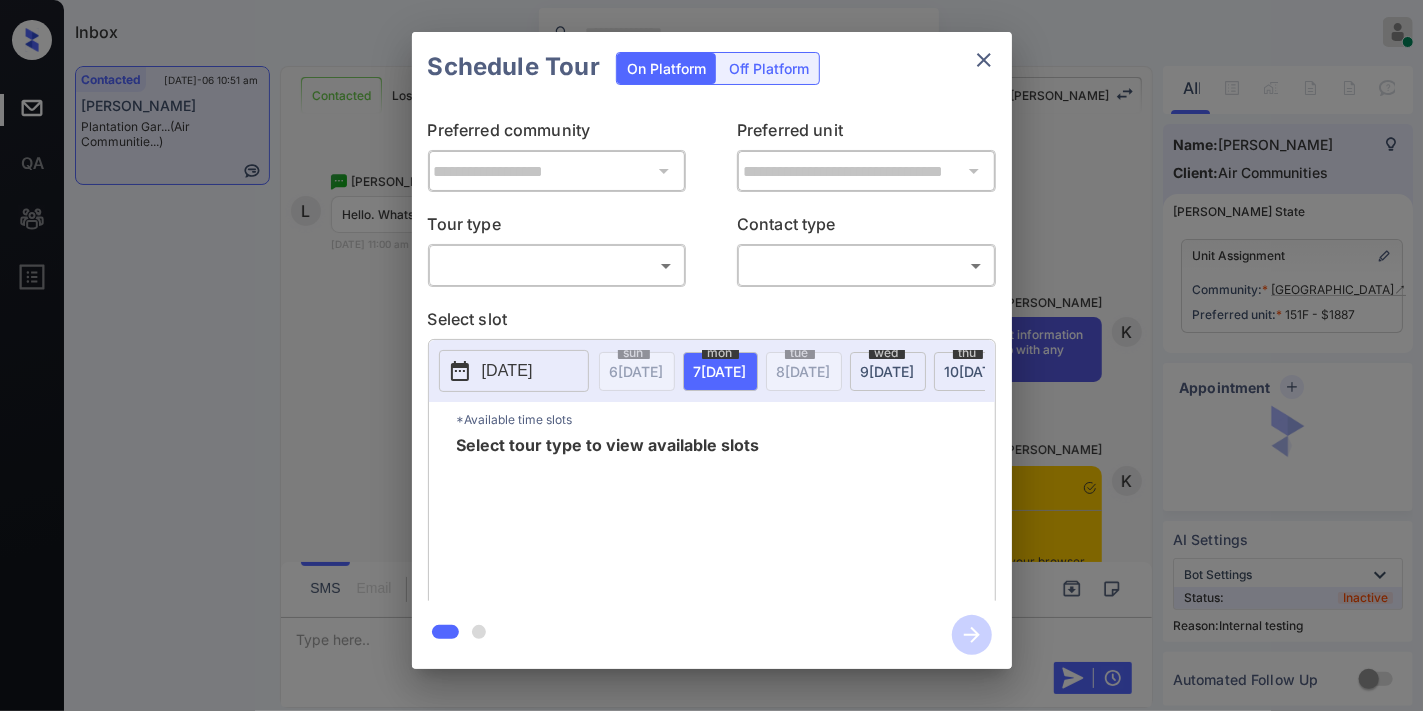 scroll, scrollTop: 5655, scrollLeft: 0, axis: vertical 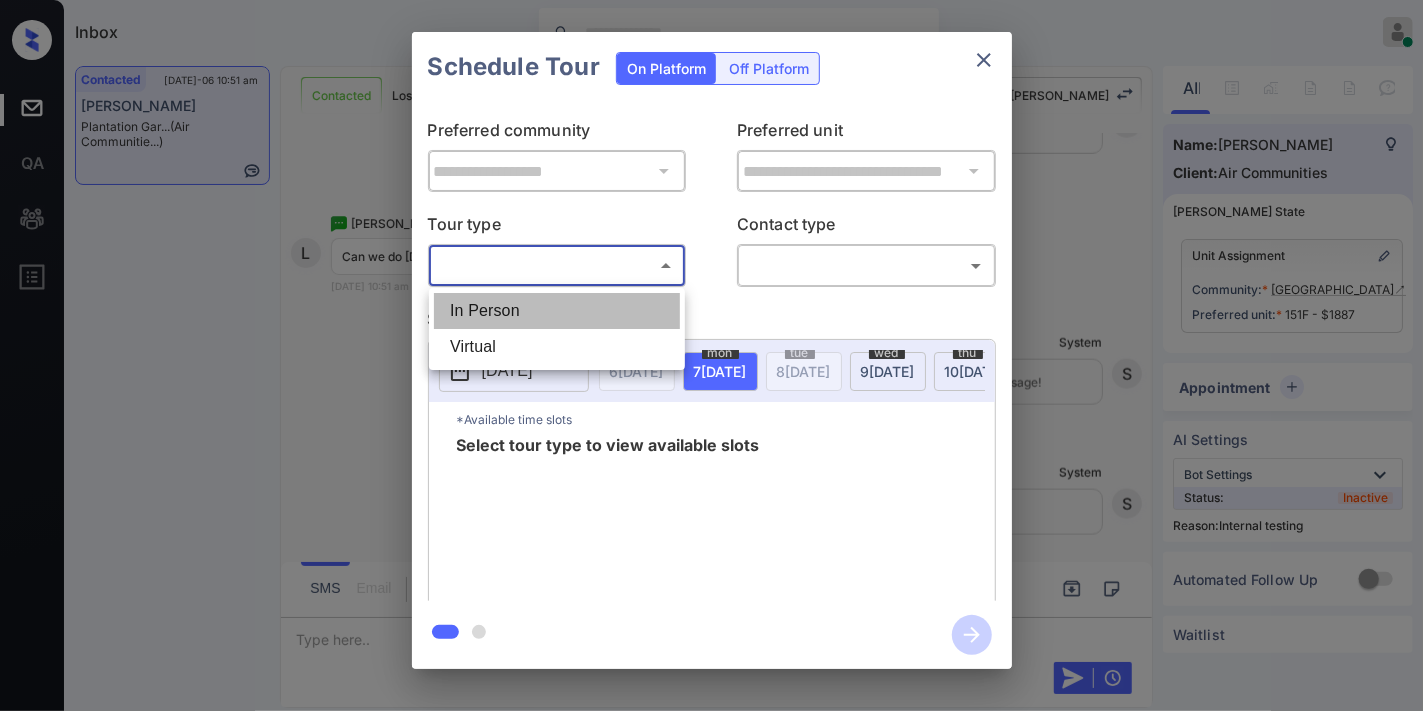 click on "In Person" at bounding box center (557, 311) 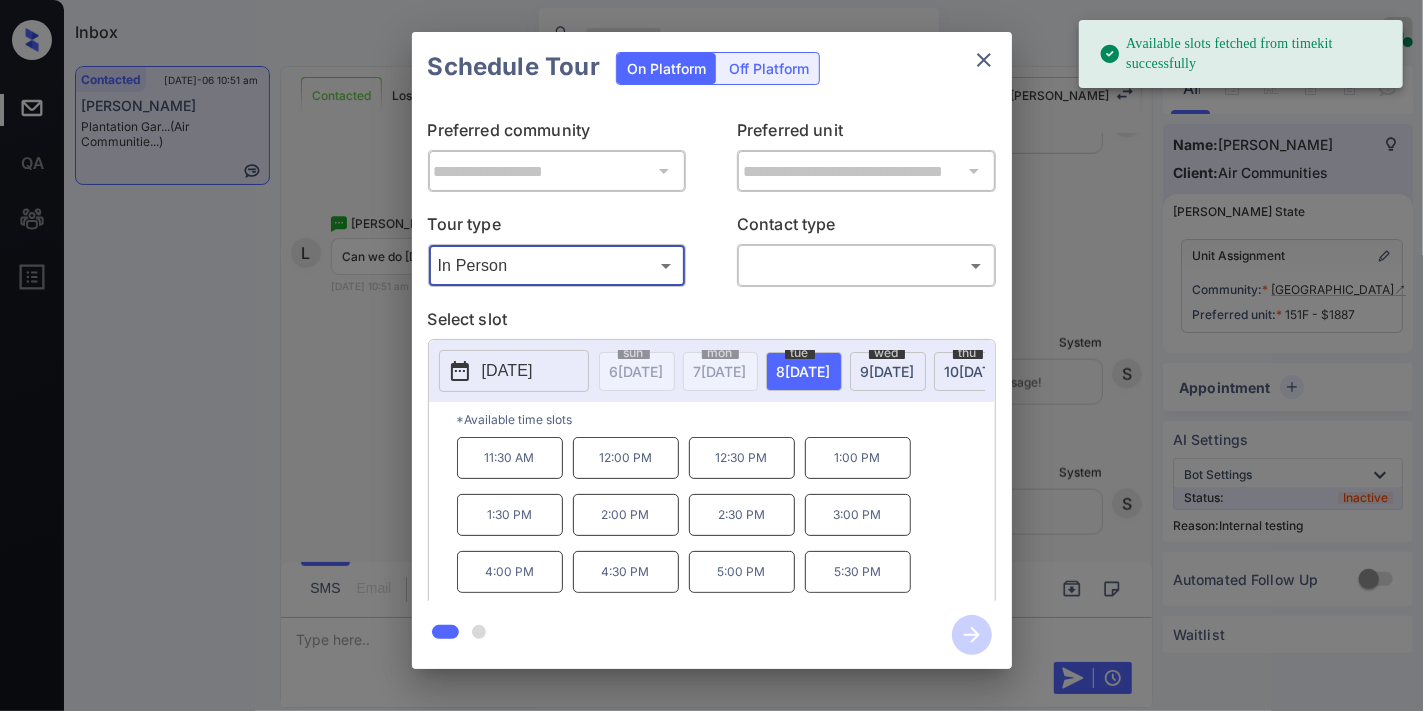 click on "2025-07-08" at bounding box center (507, 371) 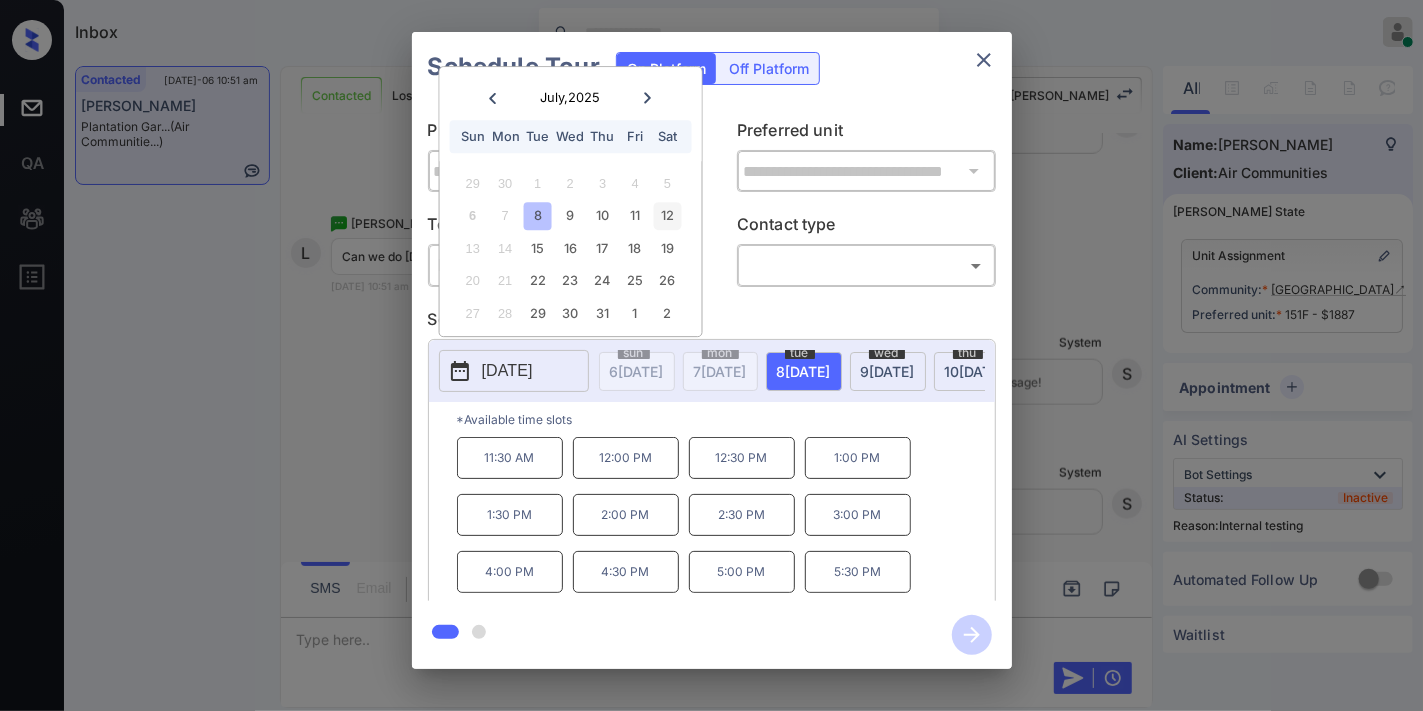 click on "12" at bounding box center [667, 216] 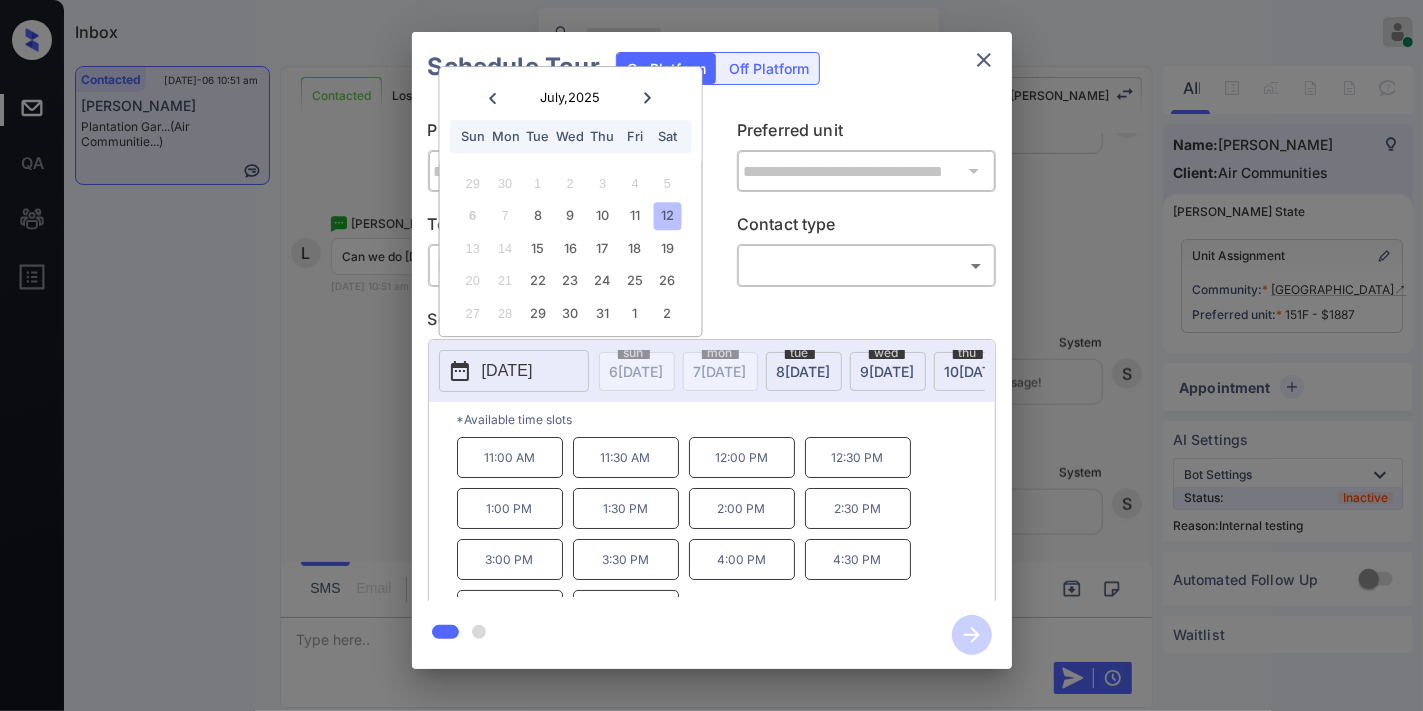 scroll, scrollTop: 34, scrollLeft: 0, axis: vertical 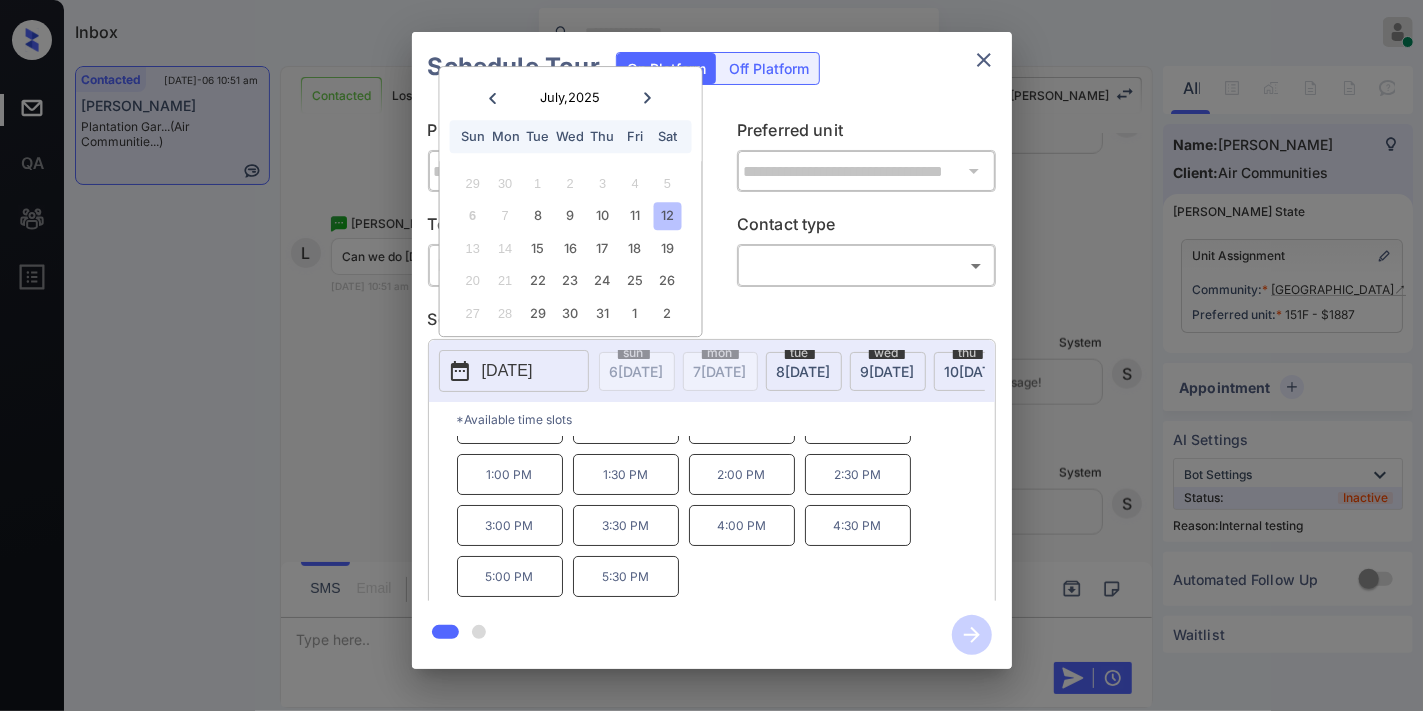 click 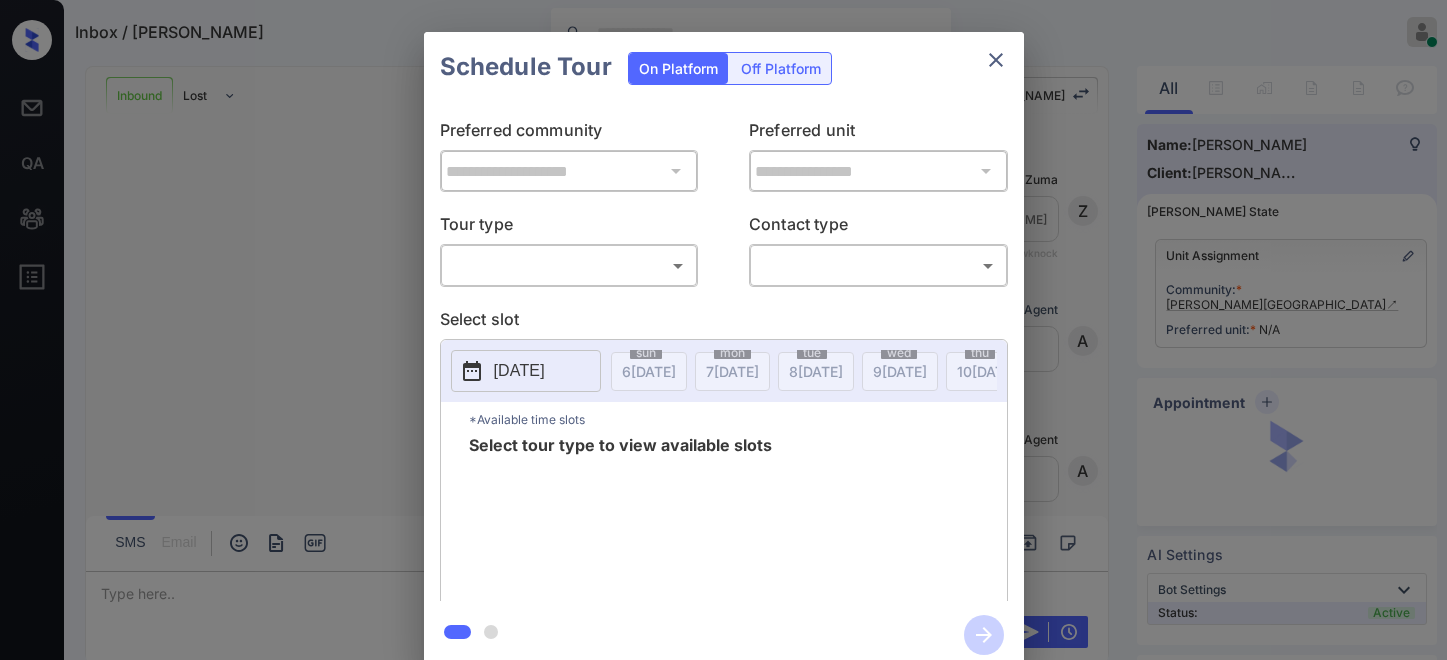 scroll, scrollTop: 0, scrollLeft: 0, axis: both 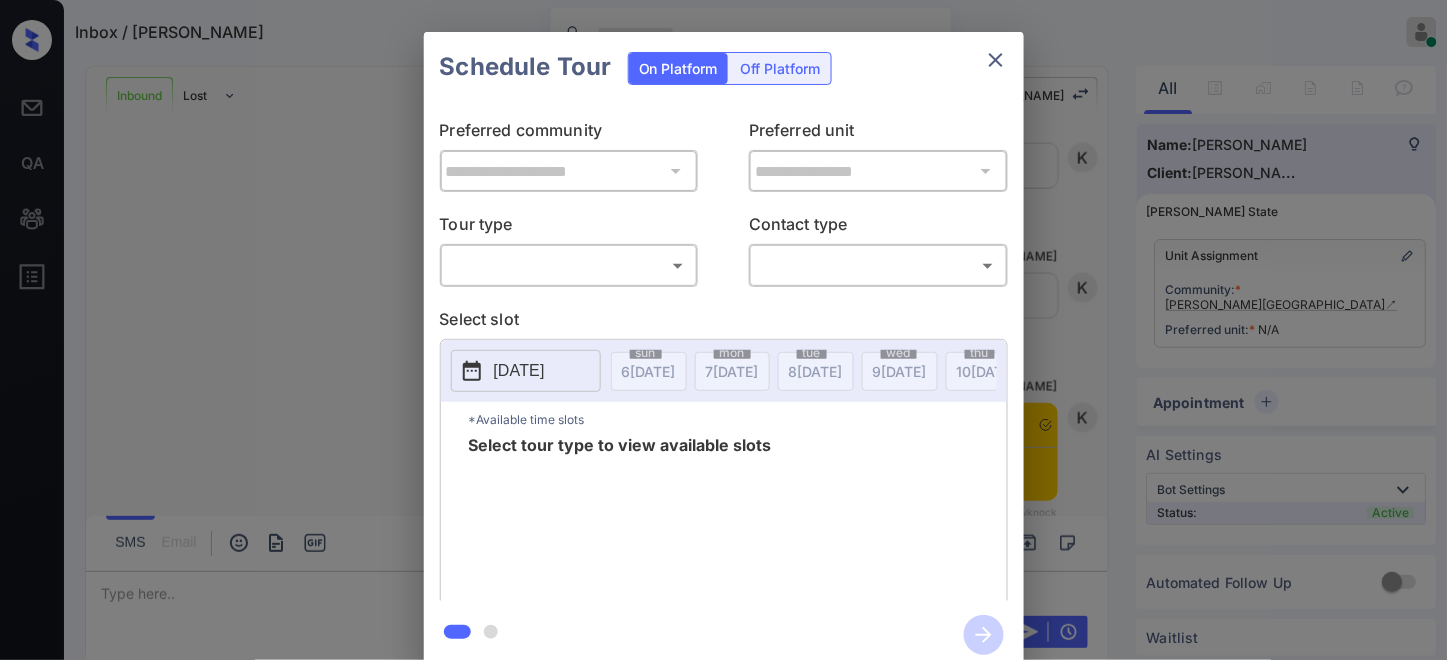 click on "Inbox / Nickolas Adeli Samantha Soliven Online Set yourself   offline Set yourself   on break Profile Switch to  dark  mode Sign out Inbound Lost Lead Sentiment: Angry Upon sliding the acknowledgement:  Lead will move to lost stage. * ​ SMS and call option will be set to opt out. AFM will be turned off for the lead. Kelsey New Message Zuma Lead transferred to leasing agent: kelsey Jul 04, 2025 08:49 pm  Sync'd w  knock Z New Message Agent Lead created via webhook in Inbound stage. Jul 04, 2025 08:49 pm A New Message Agent AFM Request sent to Kelsey. Jul 04, 2025 08:49 pm A New Message Agent Notes Note: Structured Note:
Move In Date: 2025-08-01
Jul 04, 2025 08:49 pm A New Message Kelsey Hi Nickolas, this is Kelsey reaching out because I saw you submitted an inquiry for Griffis East Village. Would you like to schedule a tour or know any additional information? Also, please confirm that this is the best method to contact you. Jul 04, 2025 08:49 pm   | TemplateAFMSms  Sync'd w  knock K New Message Kelsey K K" at bounding box center (723, 330) 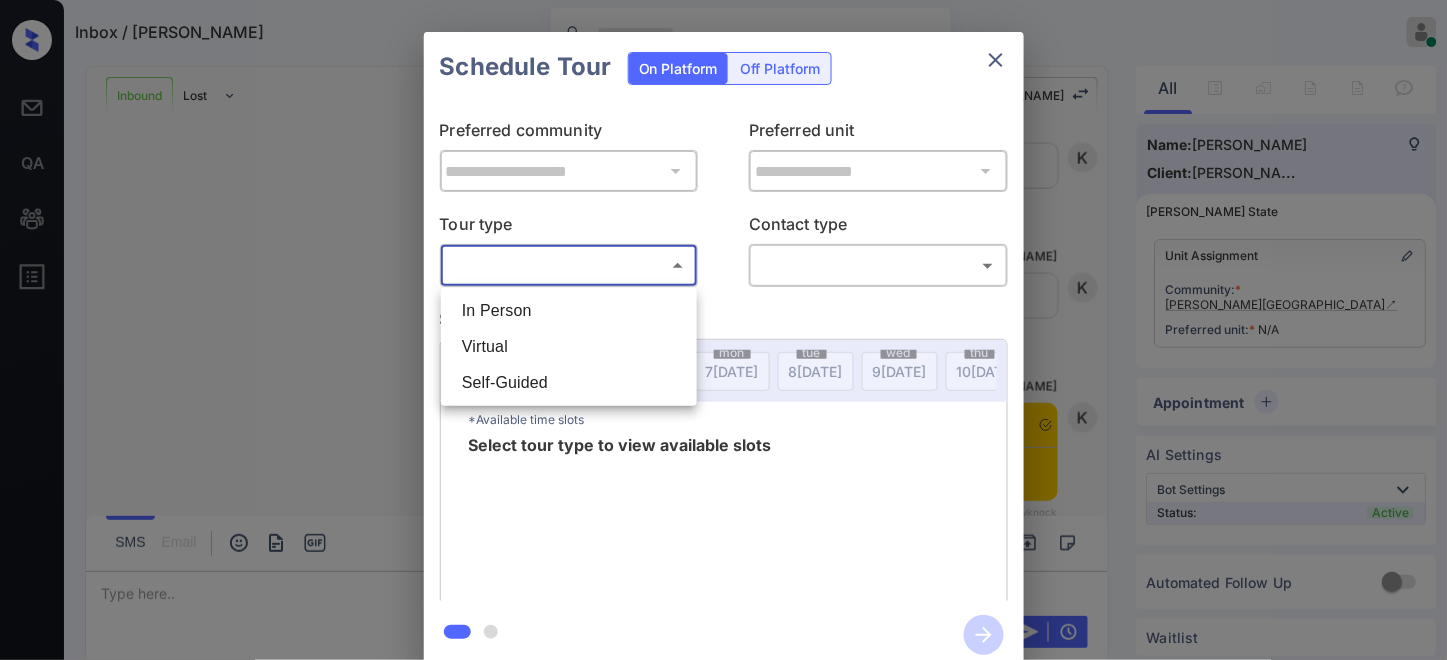click on "In Person" at bounding box center [569, 311] 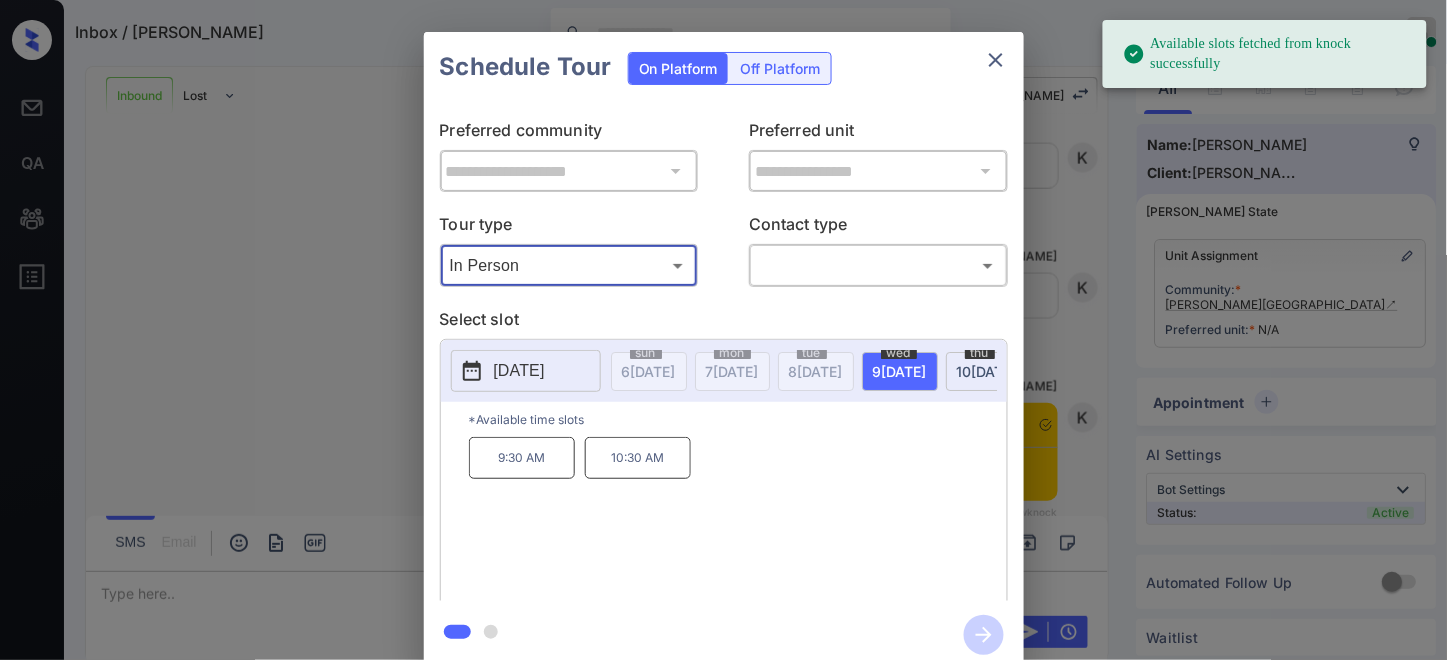 click on "2025-07-09" at bounding box center (519, 371) 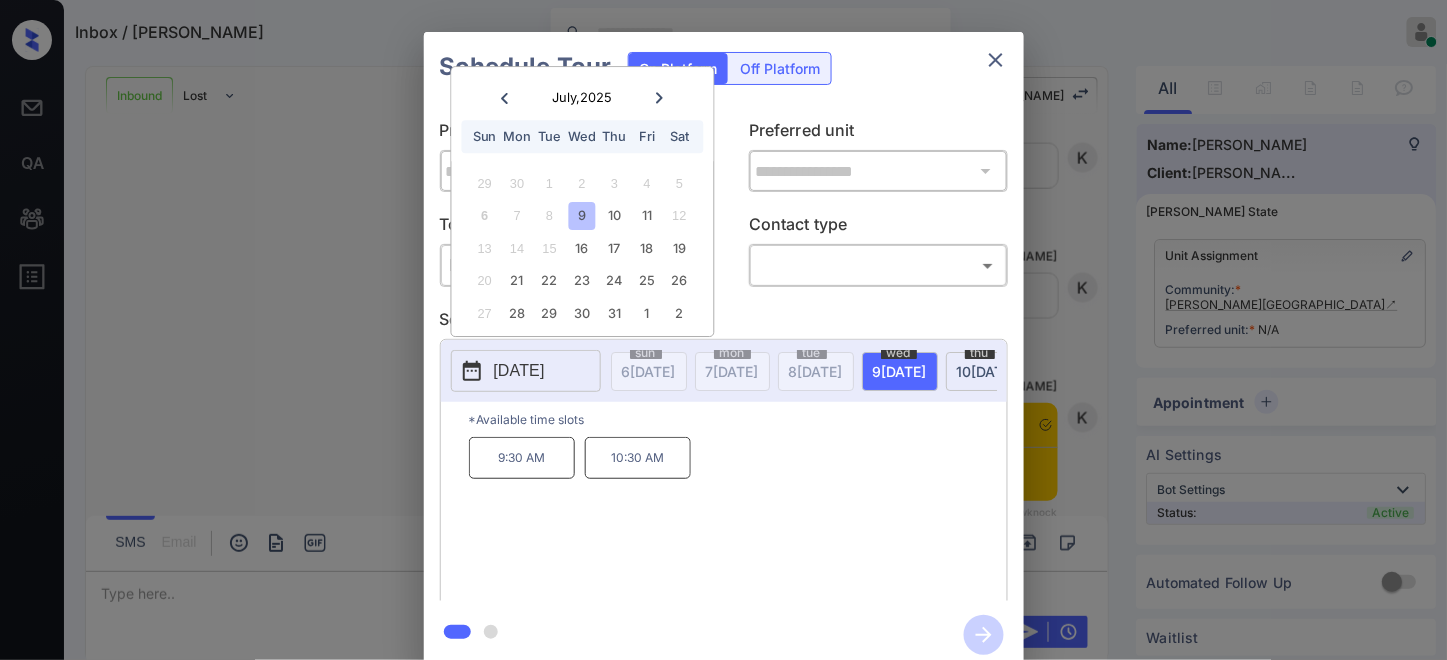 click 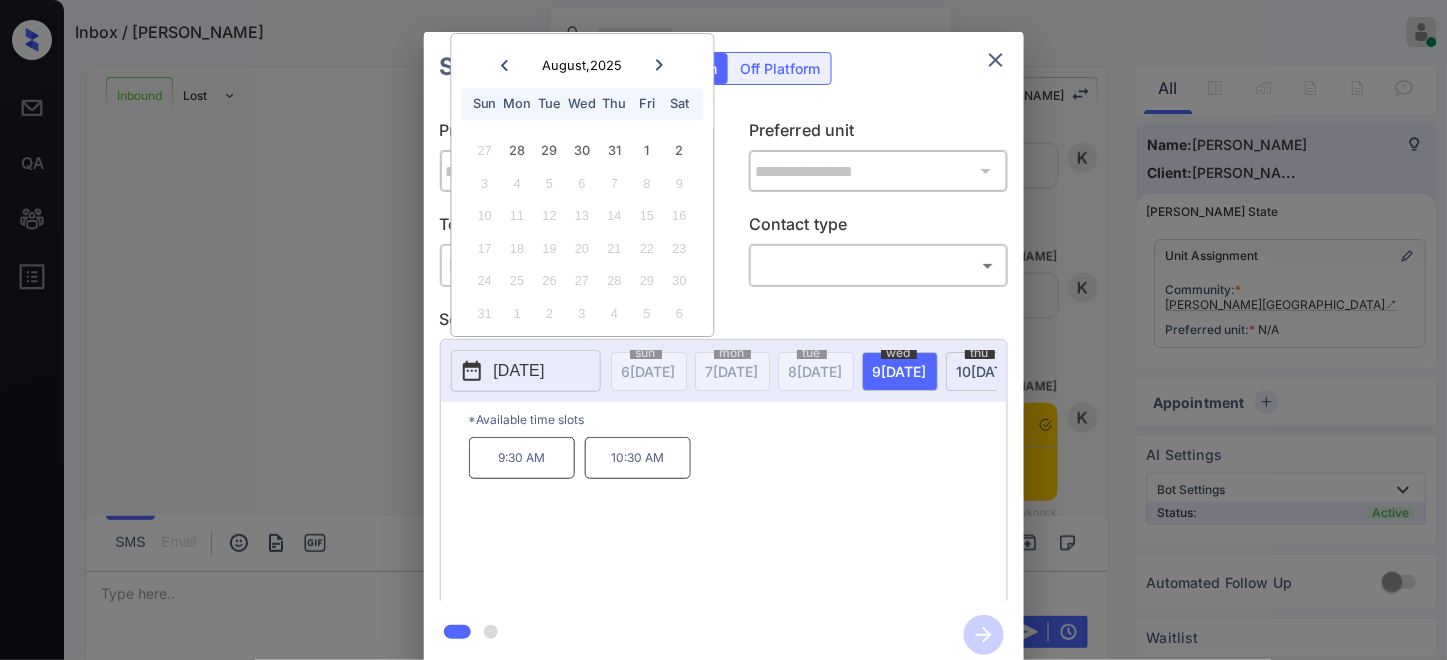 click 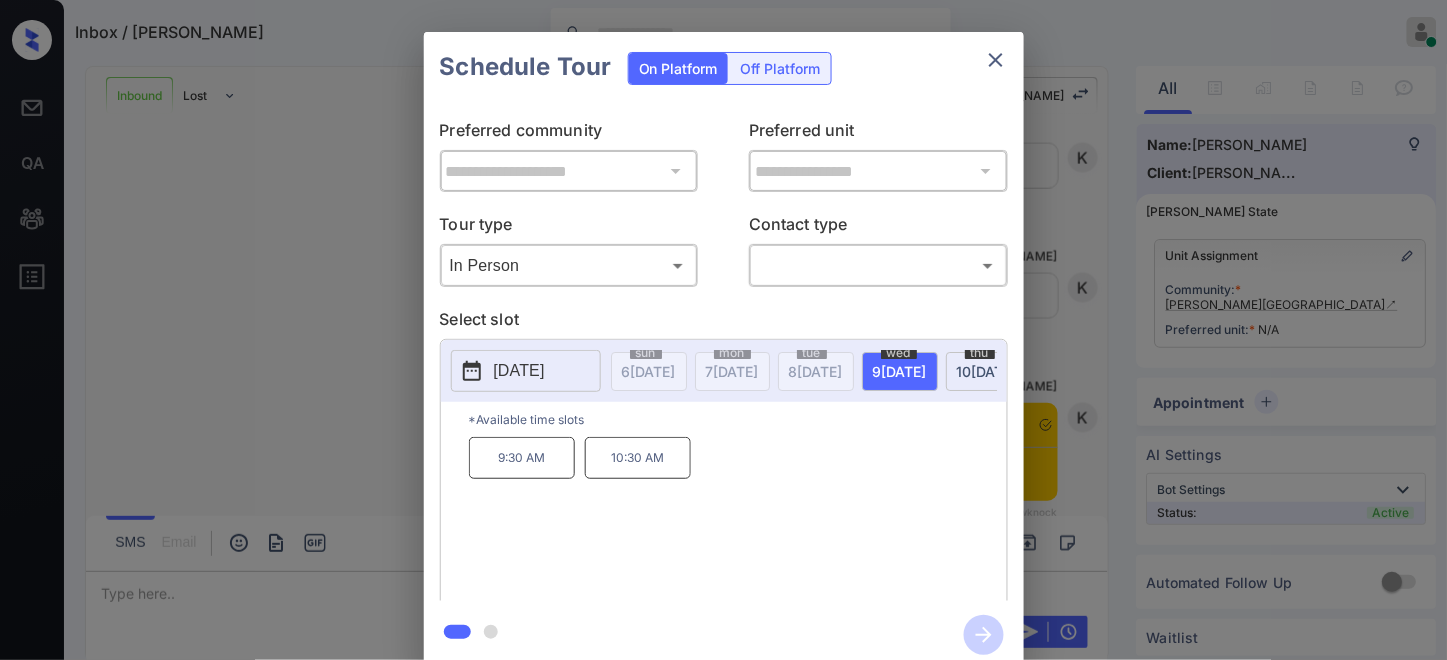 click on "Schedule Tour On Platform Off Platform" at bounding box center [724, 67] 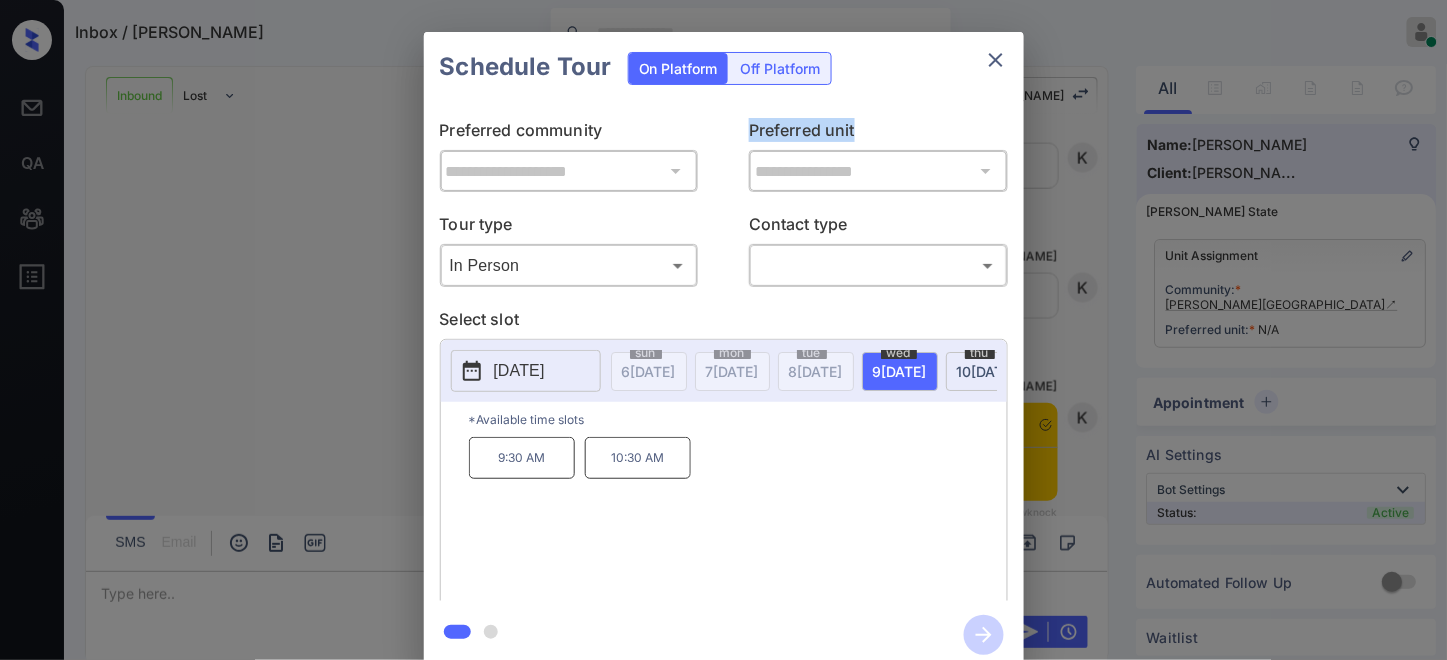 click on "Preferred unit" at bounding box center [878, 134] 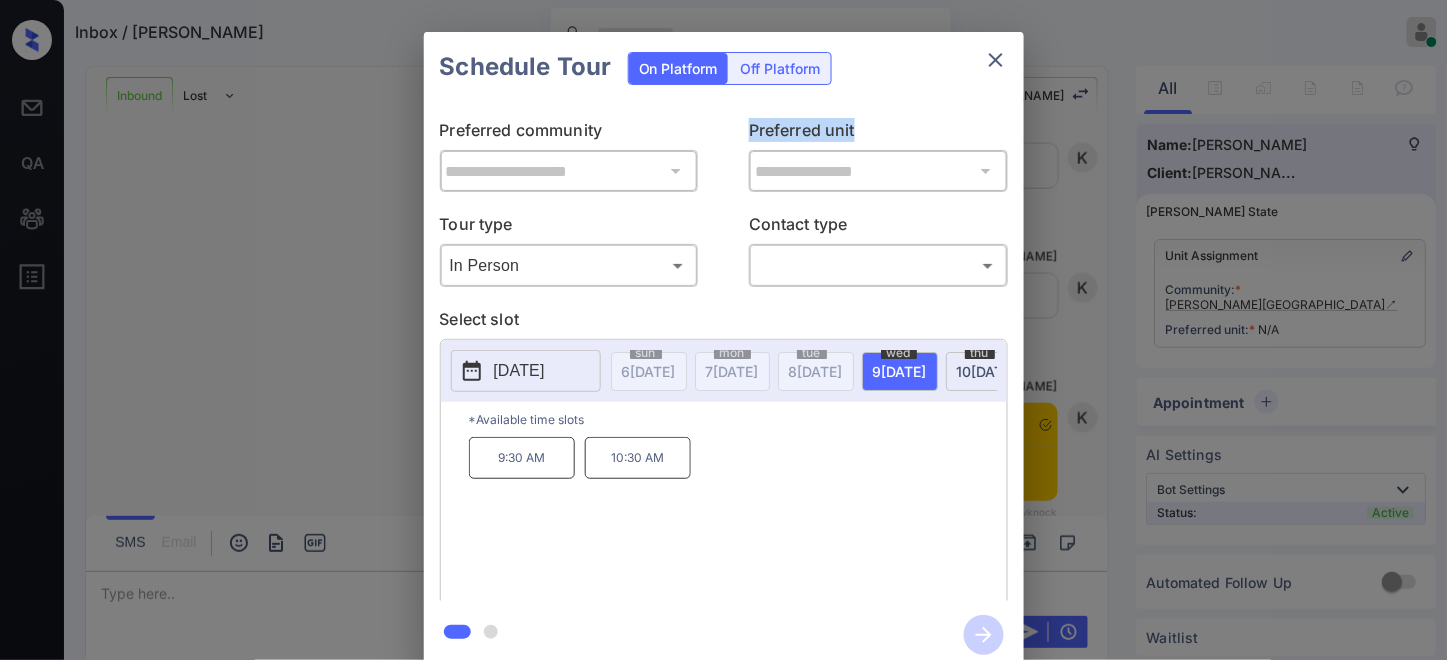 click 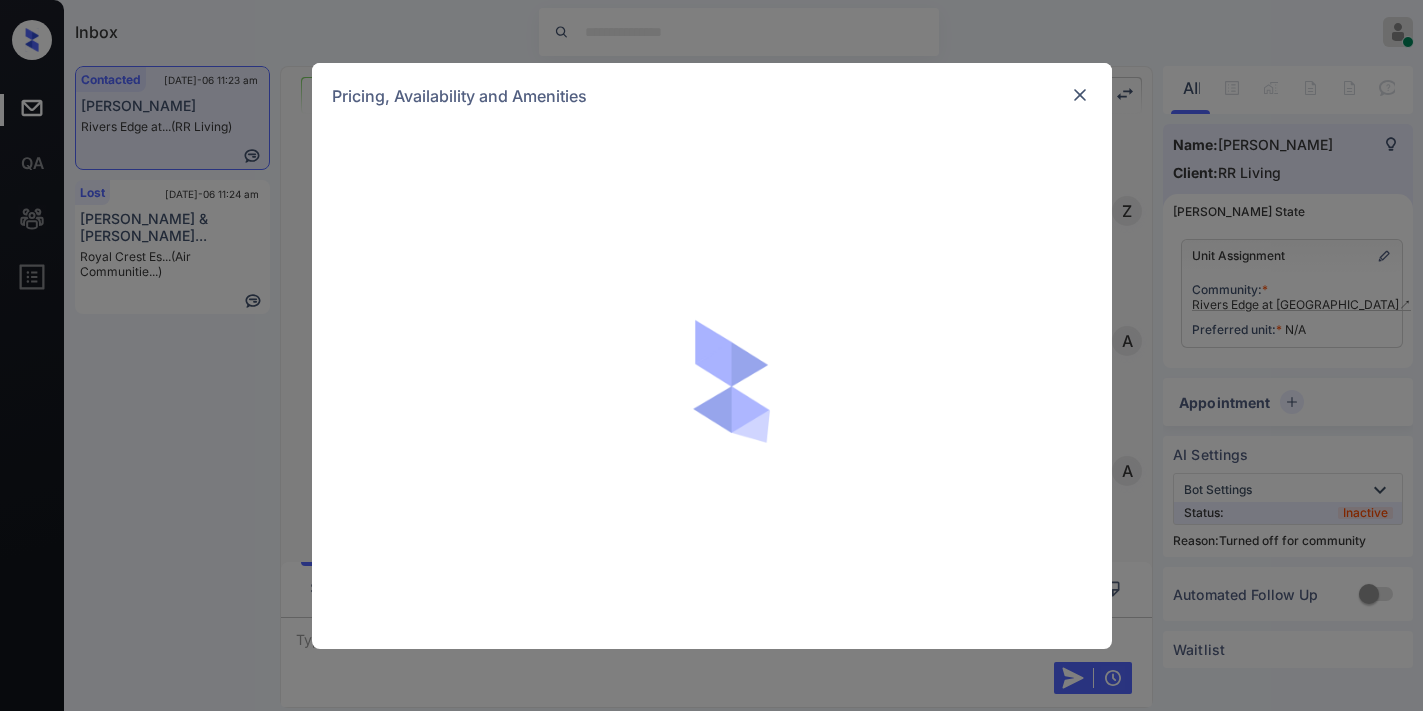 scroll, scrollTop: 0, scrollLeft: 0, axis: both 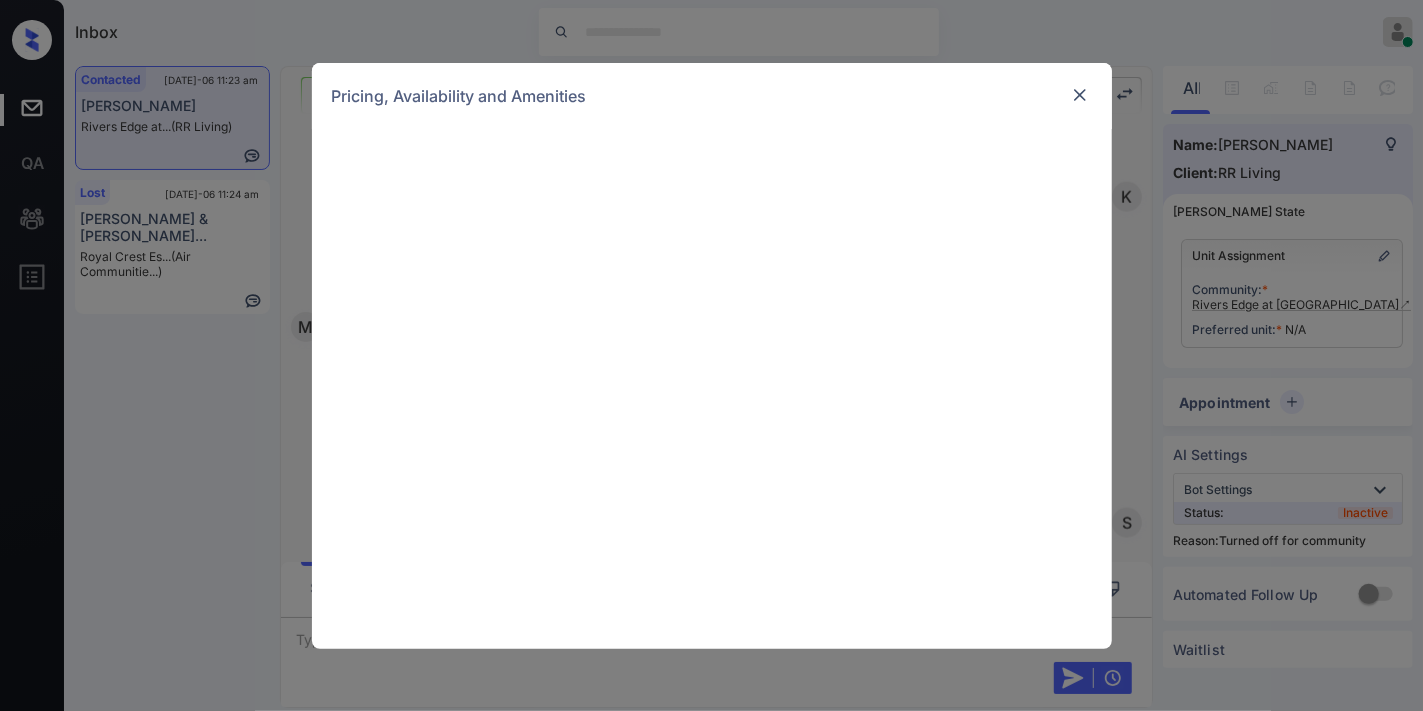 click at bounding box center (1080, 95) 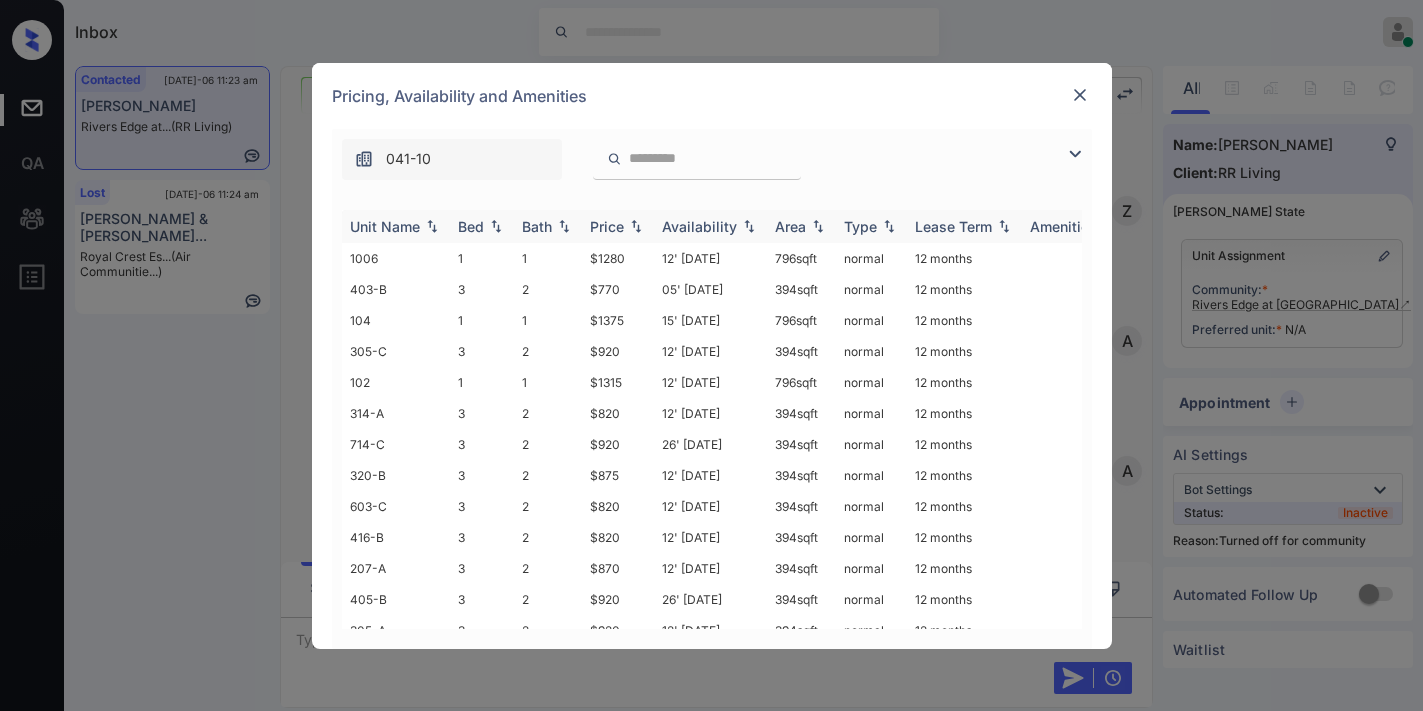 click at bounding box center (636, 226) 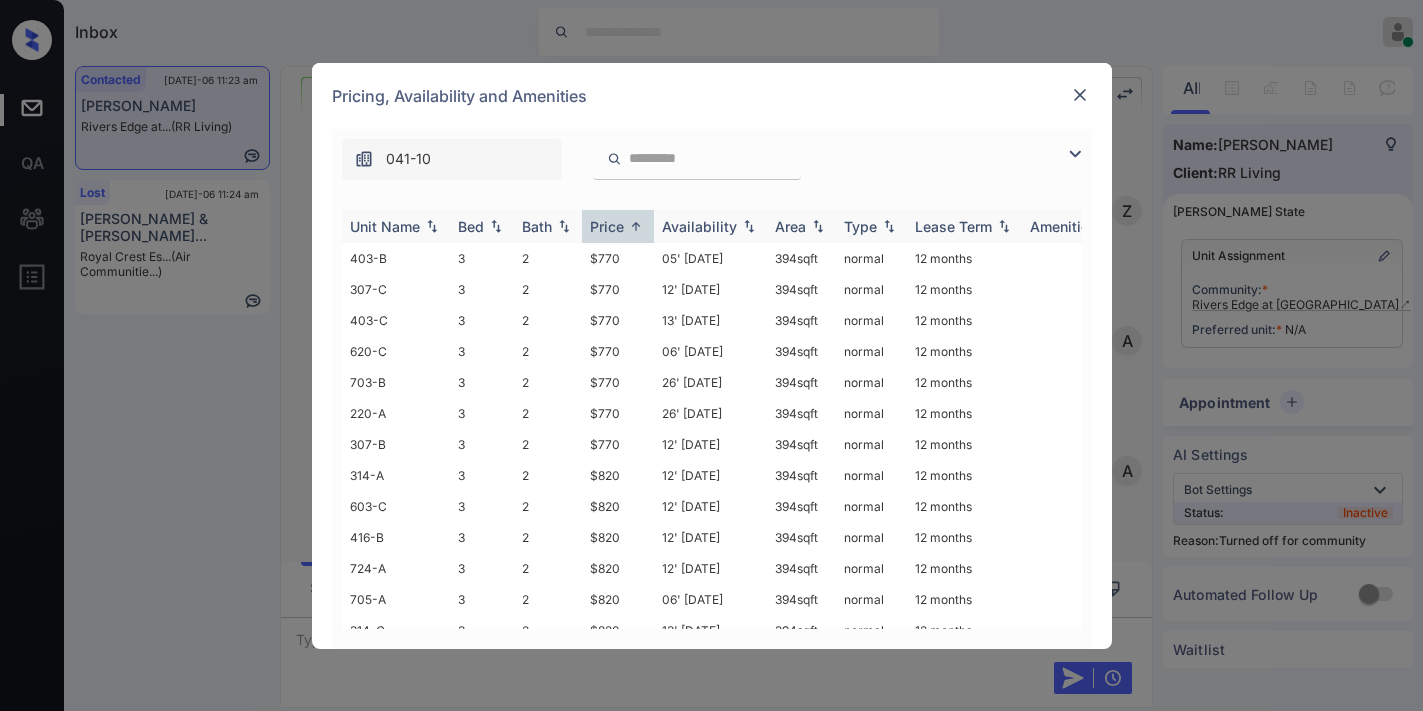 scroll, scrollTop: 0, scrollLeft: 0, axis: both 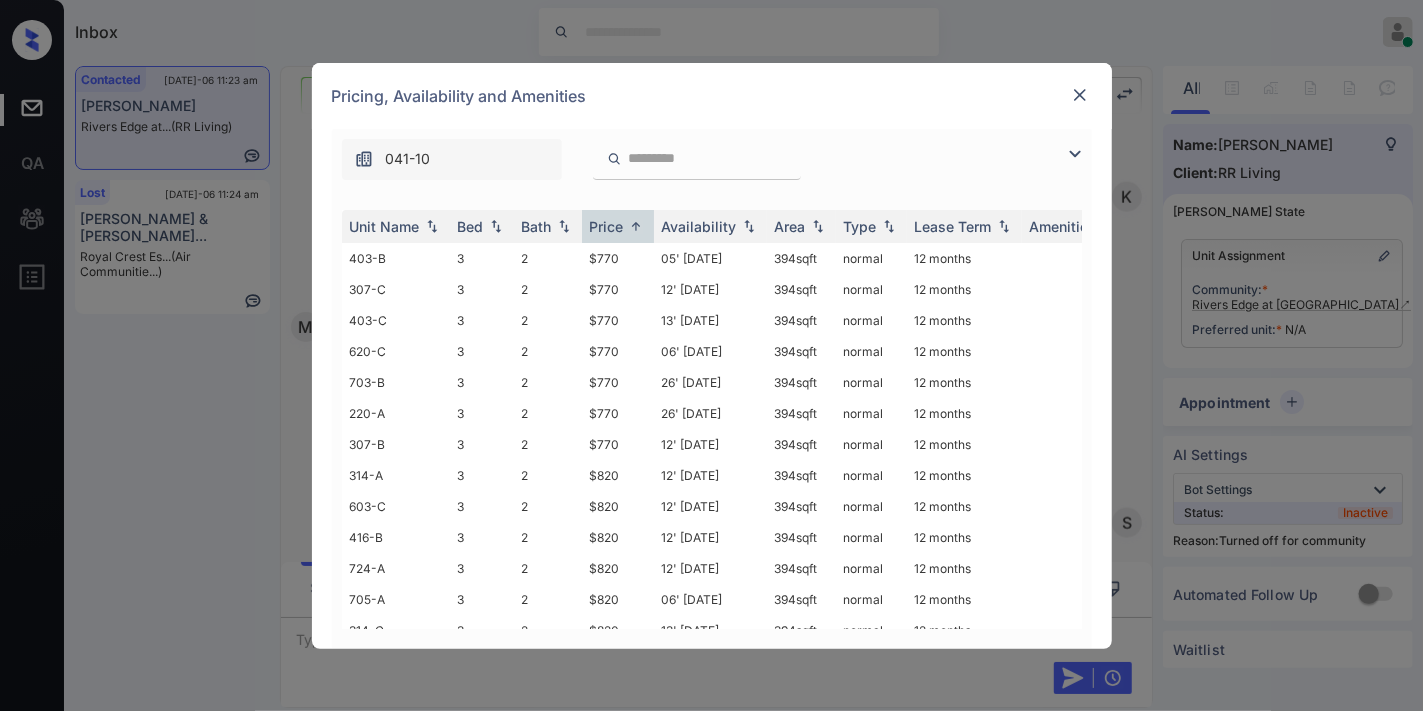 click at bounding box center [1075, 154] 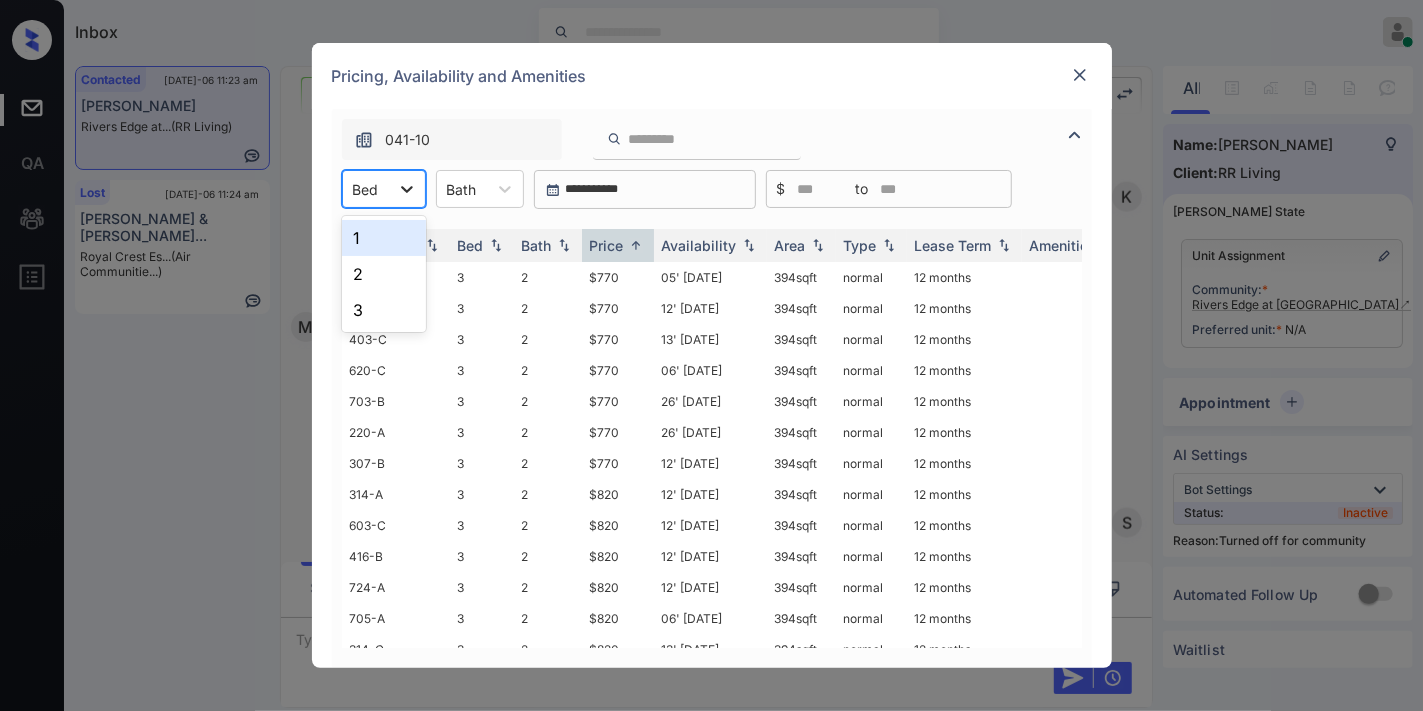 click at bounding box center (407, 189) 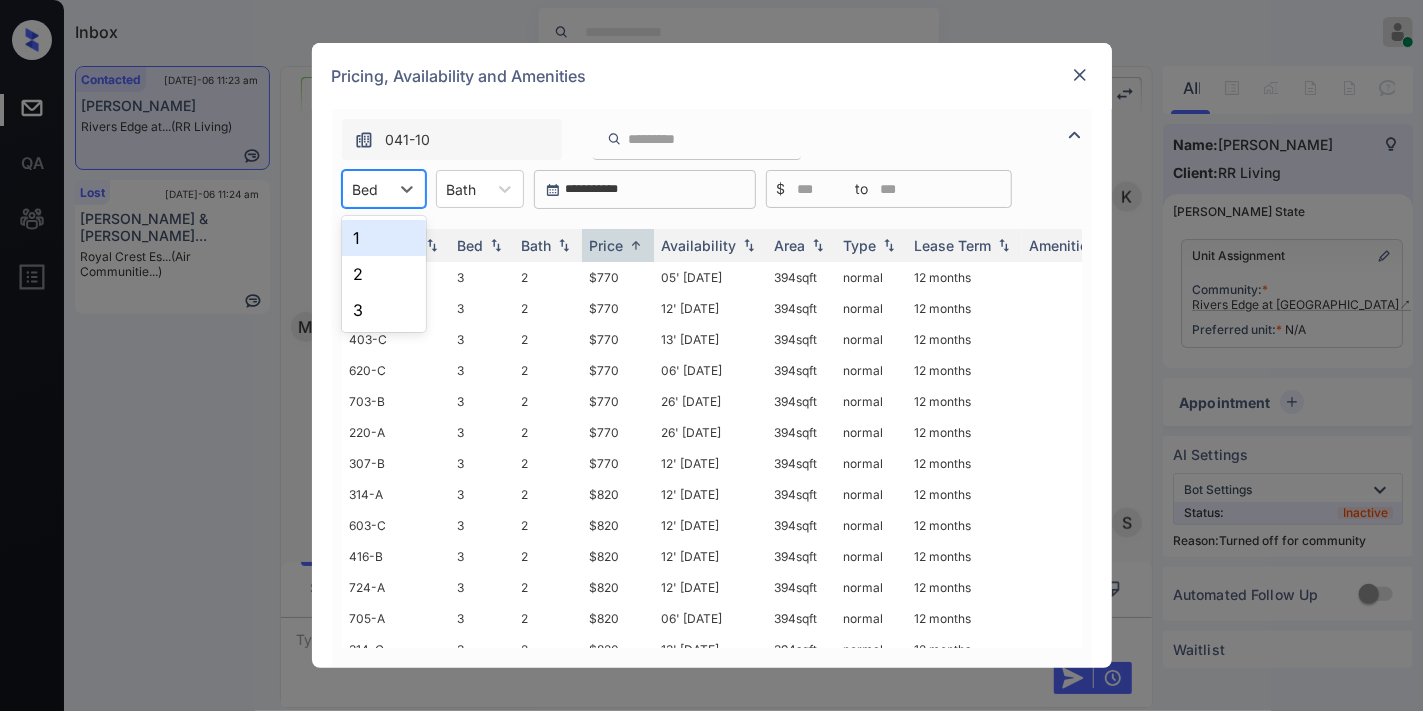 click on "1" at bounding box center [384, 238] 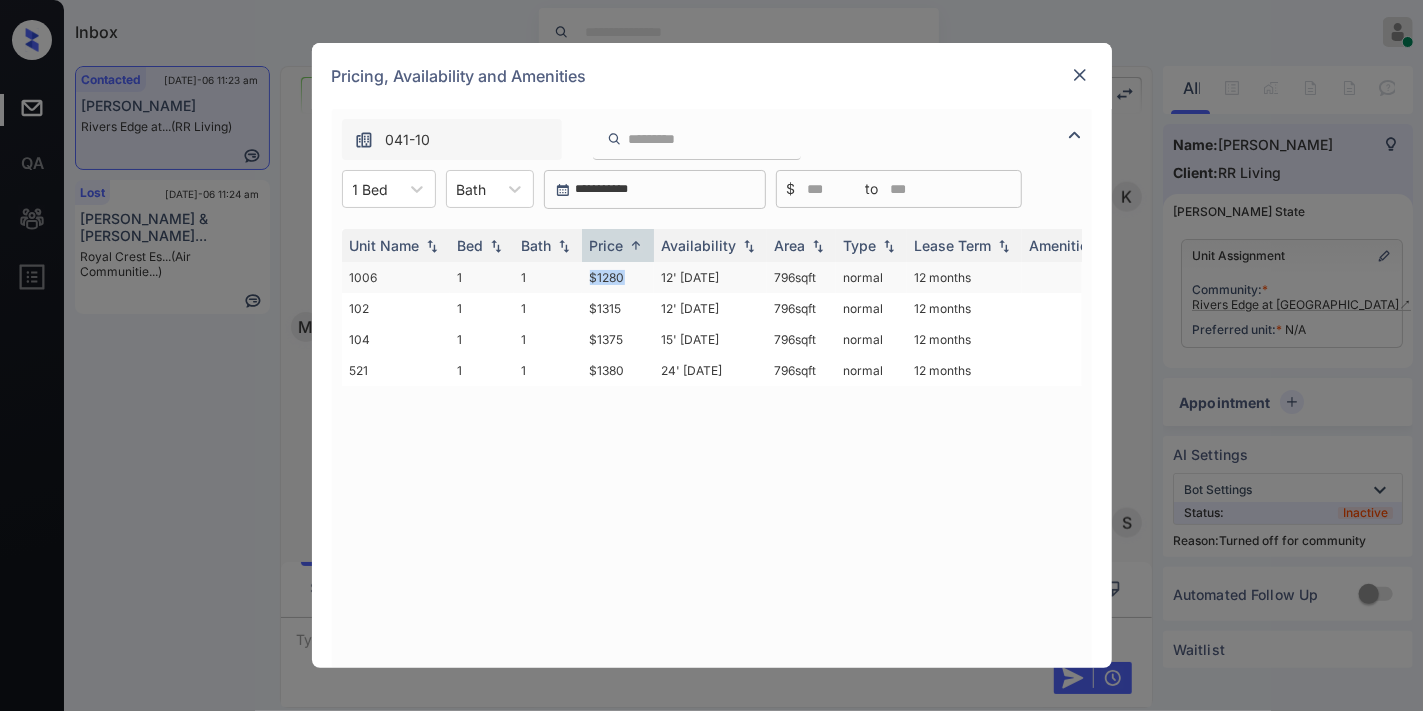 click on "1006 1 1 $1280 12' Aug 25 796  sqft normal 12   months" at bounding box center (864, 277) 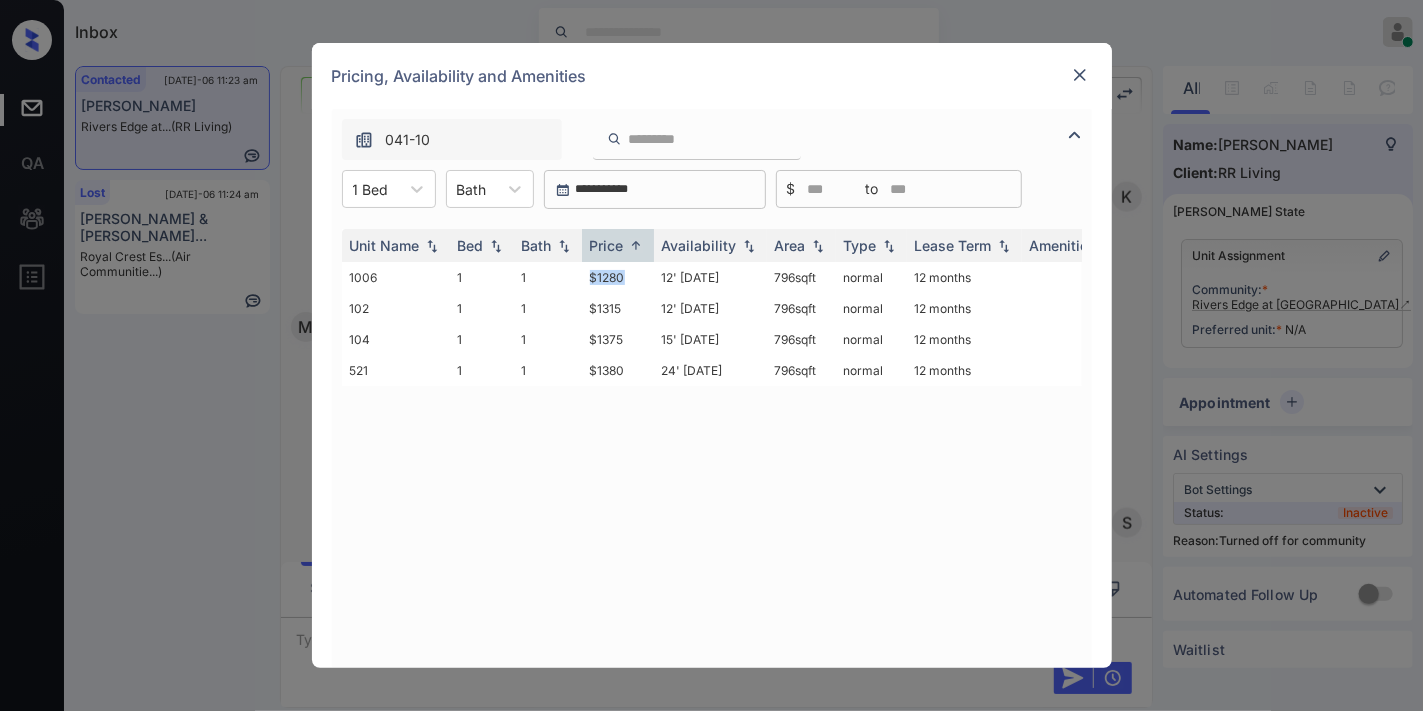 click on "Pricing, Availability and Amenities" at bounding box center (712, 76) 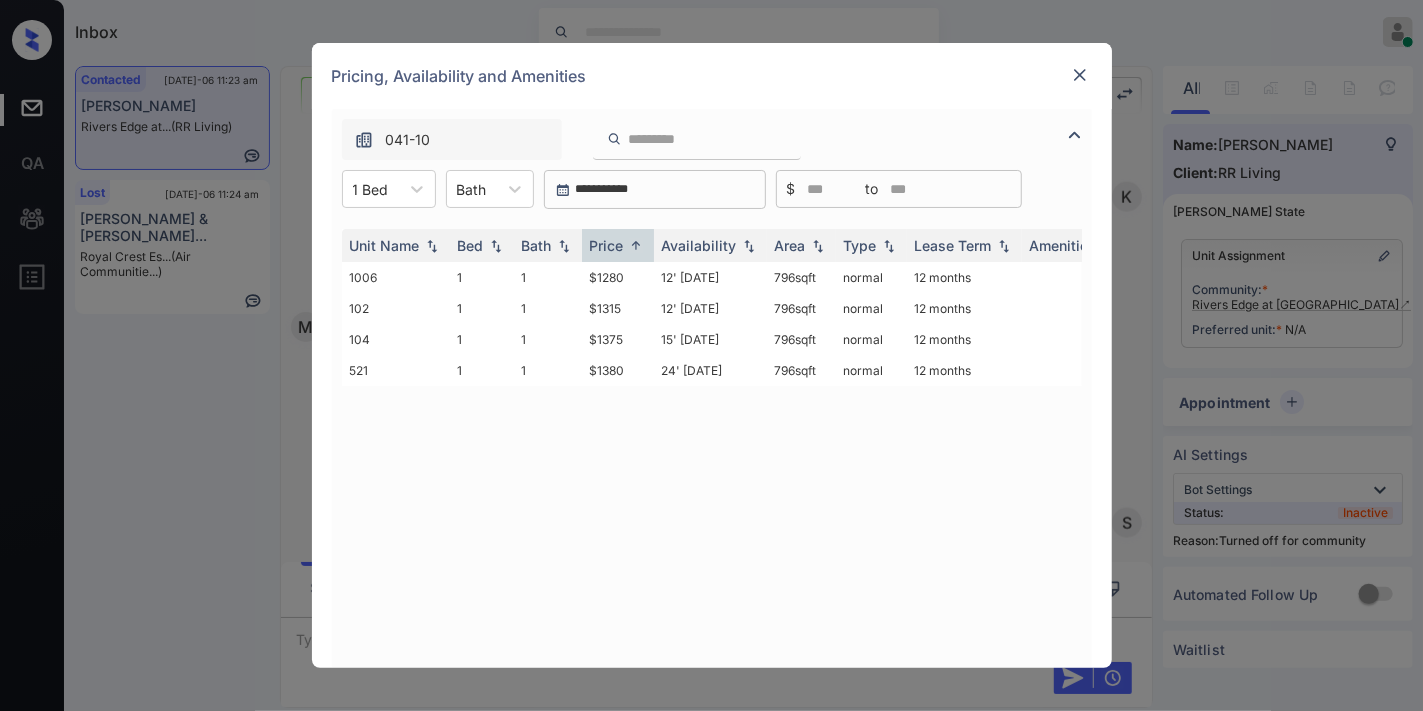 click at bounding box center [1080, 75] 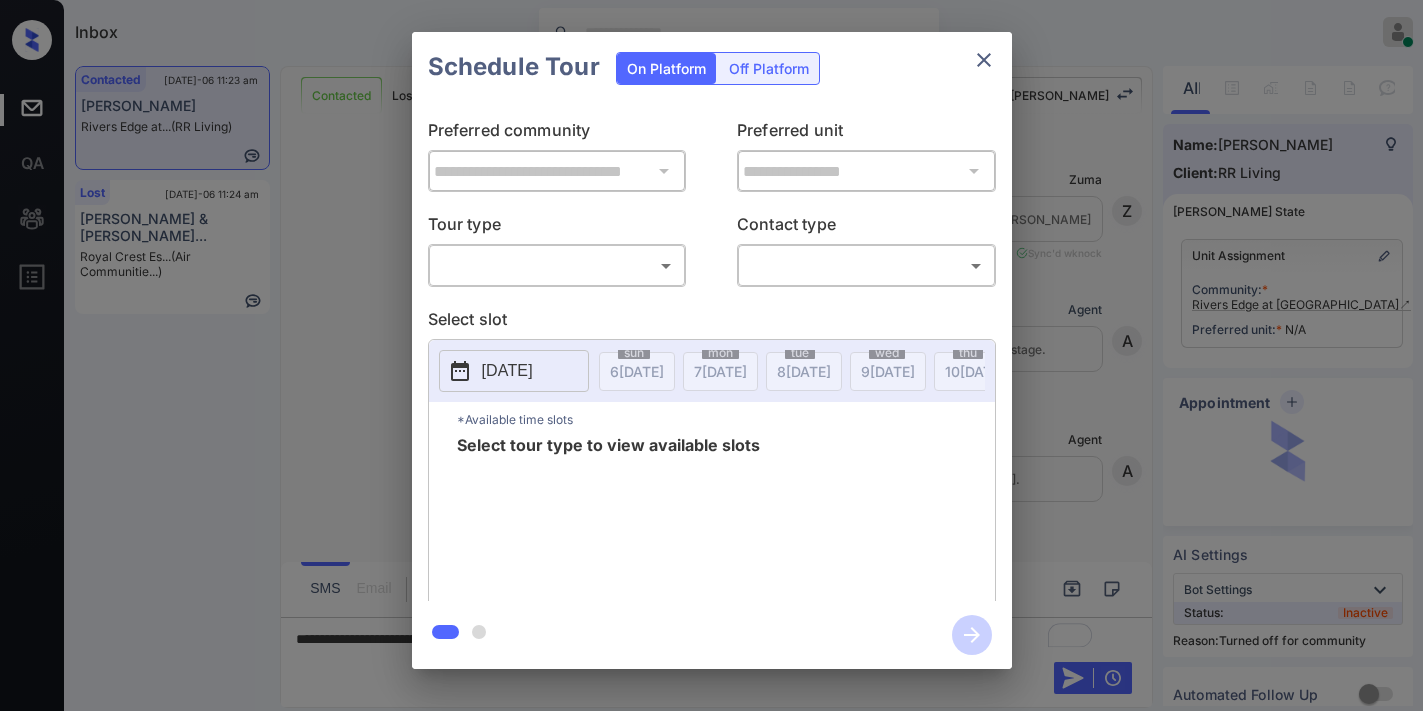 scroll, scrollTop: 0, scrollLeft: 0, axis: both 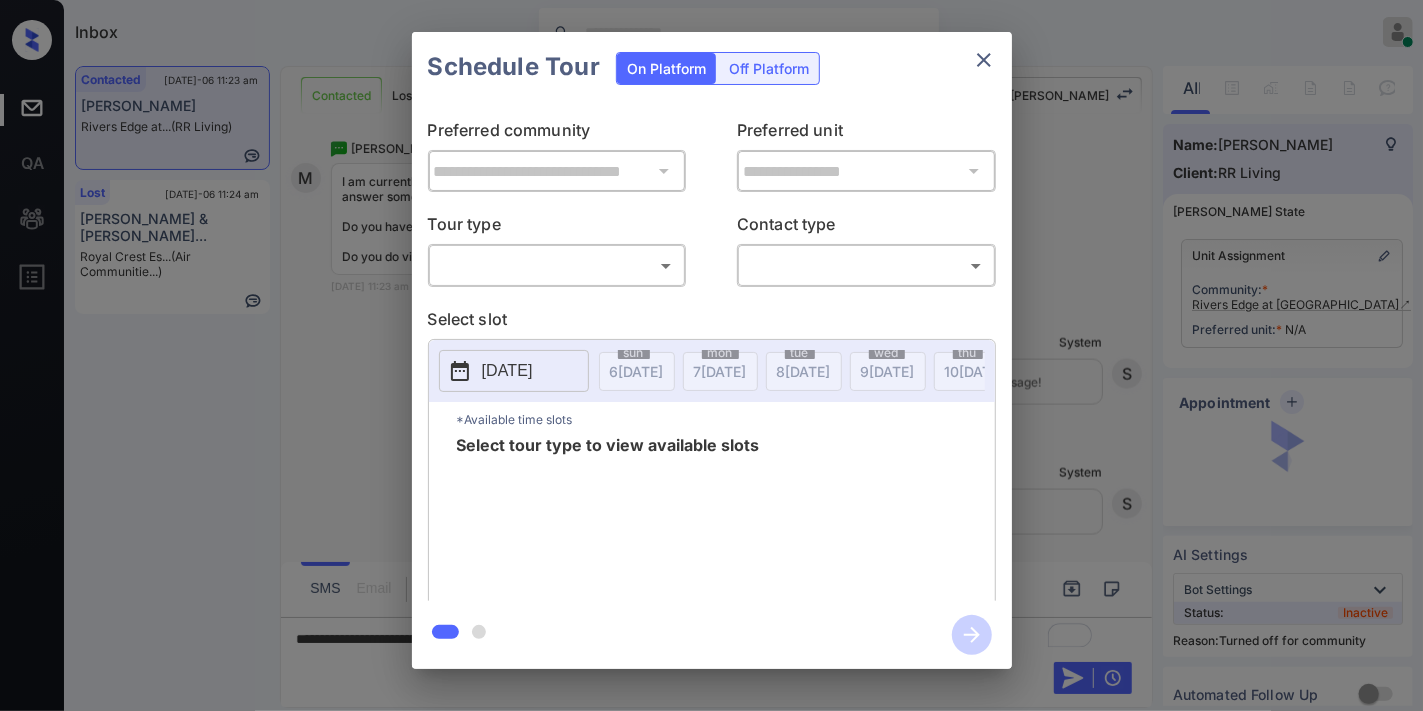click on "Inbox [PERSON_NAME] Online Set yourself   offline Set yourself   on break Profile Switch to  dark  mode Sign out Contacted [DATE]-06 11:23 am   [PERSON_NAME] [PERSON_NAME] Edge at...  (RR Living) Lost [DATE]-06 11:24 am   [PERSON_NAME] & [PERSON_NAME]... Royal Crest Es...  (Air Communitie...) Contacted Lost Lead Sentiment: Angry Upon sliding the acknowledgement:  Lead will move to lost stage. * ​ SMS and call option will be set to opt out. AFM will be turned off for the lead. Kelsey New Message [PERSON_NAME] Lead transferred to leasing agent: [PERSON_NAME] [DATE] 11:10 am  Sync'd w  knock Z New Message Agent Lead created via webhook in Inbound stage. [DATE] 11:10 am A New Message Agent AFM Request sent to [PERSON_NAME]. [DATE] 11:10 am A New Message Agent Notes Note: Structured Note:
Move In Date: [DATE]
[DATE] 11:10 am A New Message [PERSON_NAME] [DATE] 11:10 am   | TemplateAFMSms  Sync'd w  knock K New Message [PERSON_NAME] Lead archived by [PERSON_NAME]! [DATE] 11:10 am K New Message [PERSON_NAME] [DATE] 11:11 am    Sync'd w" at bounding box center [711, 355] 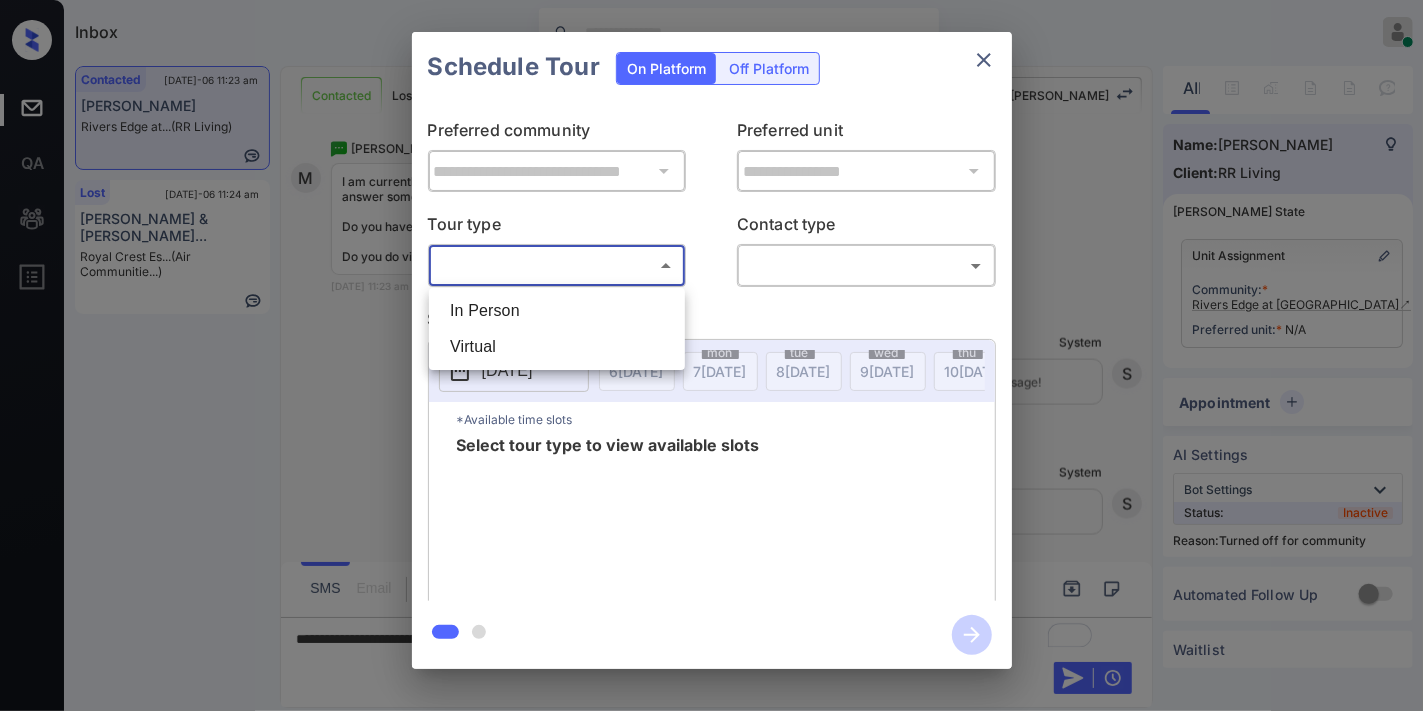 click at bounding box center [711, 355] 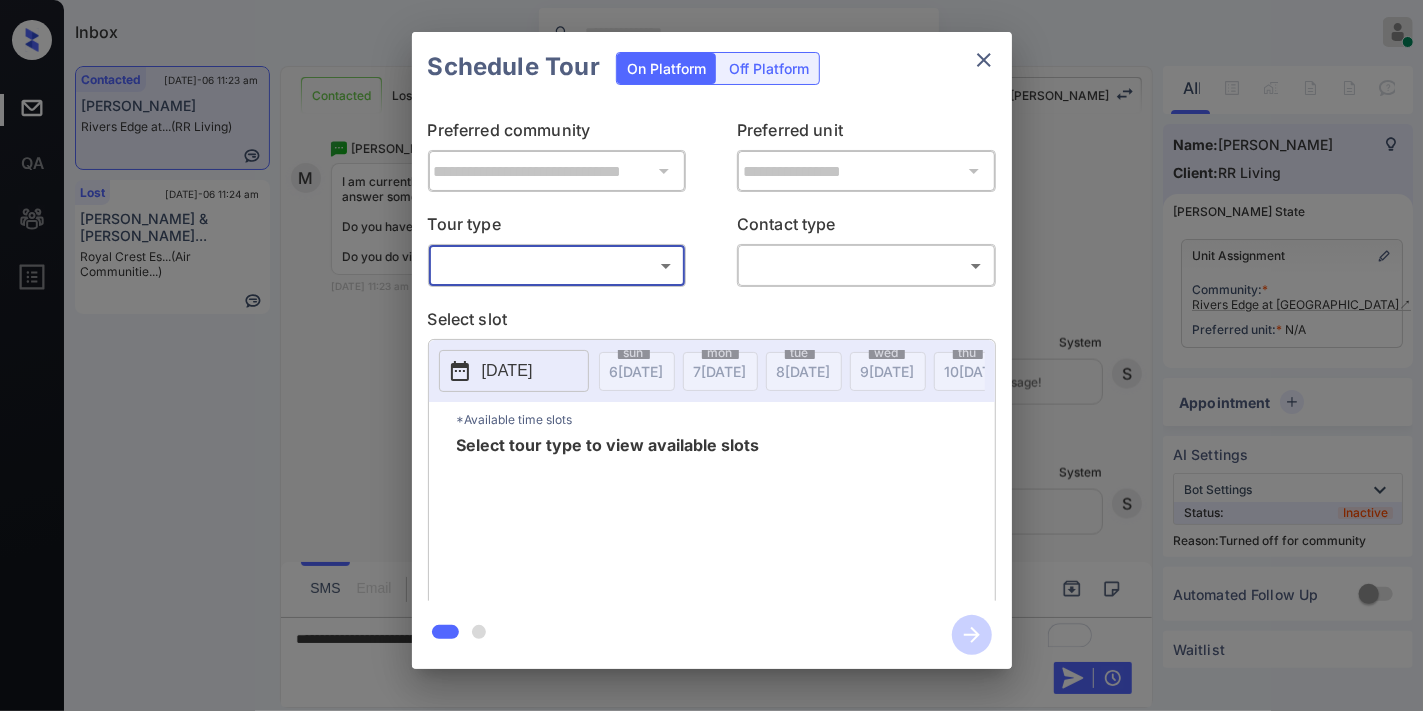 click at bounding box center [984, 60] 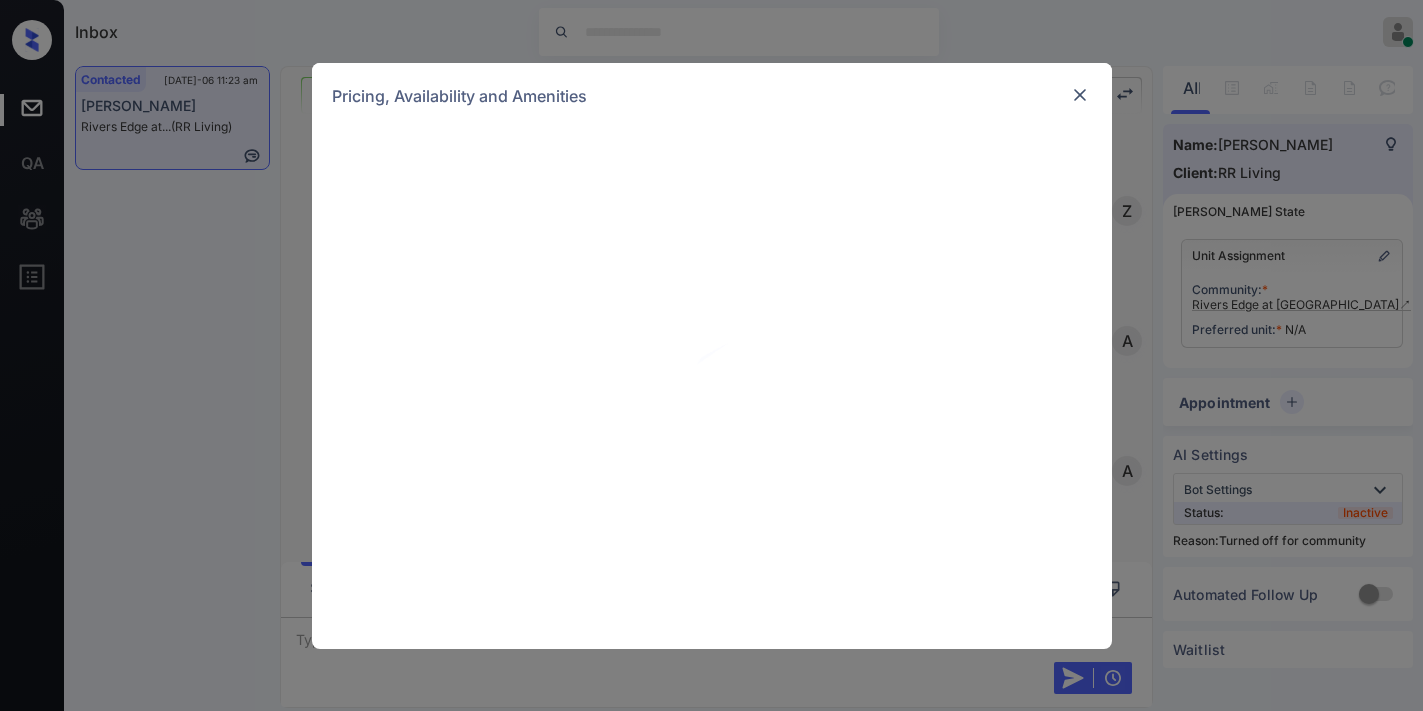 scroll, scrollTop: 0, scrollLeft: 0, axis: both 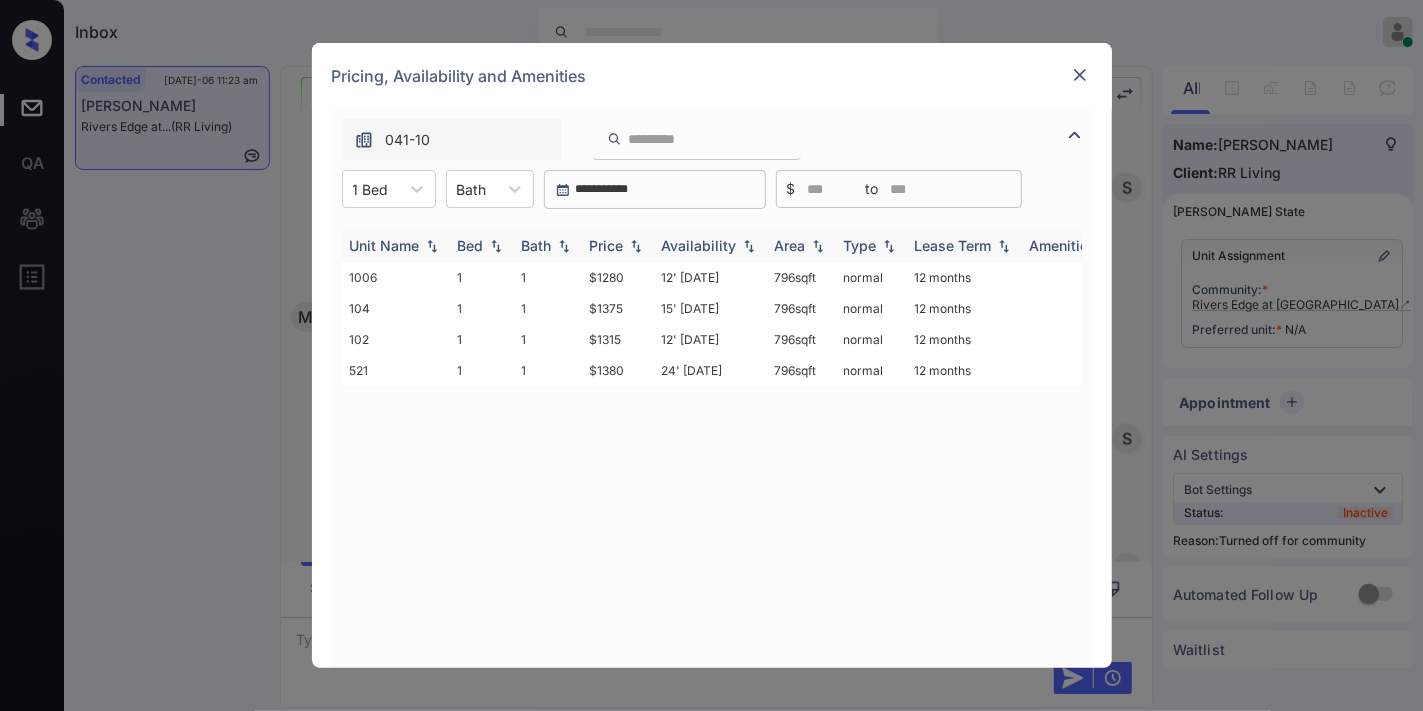 click on "Price" at bounding box center (618, 245) 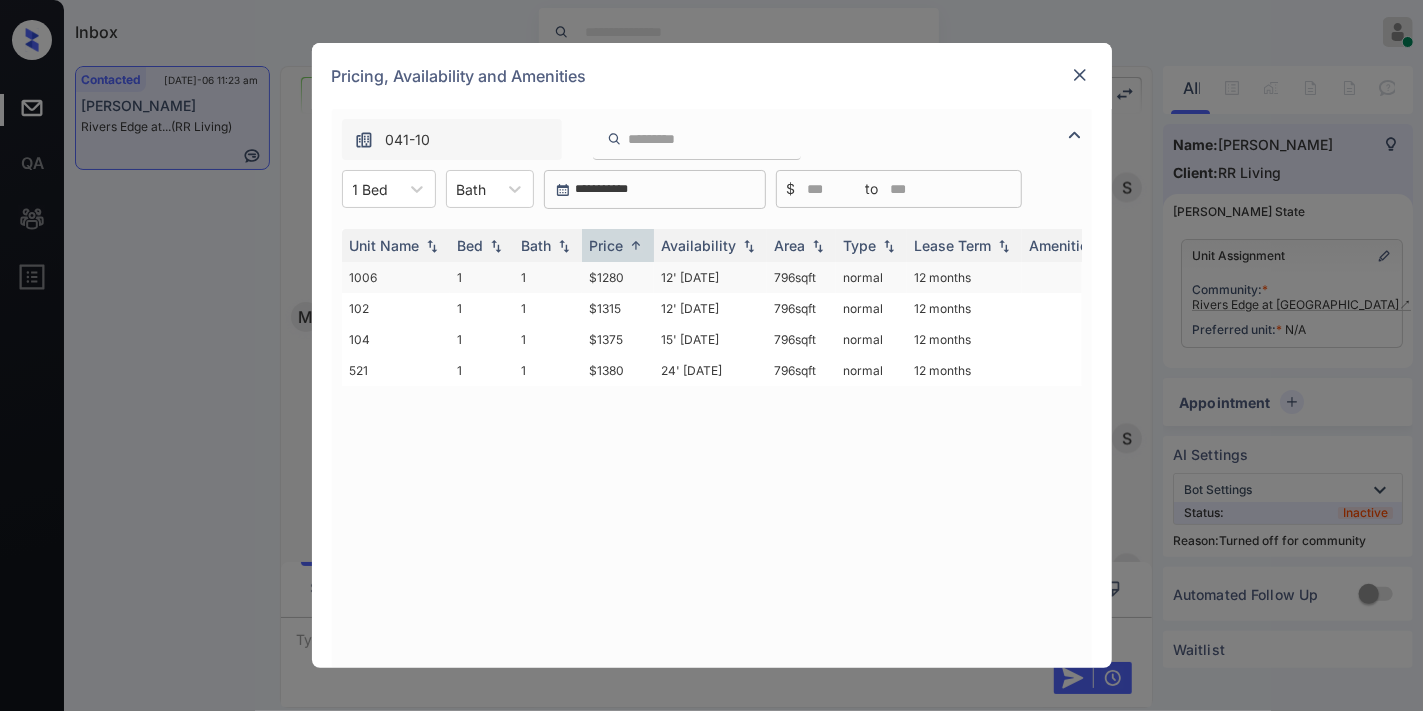 click on "$1280" at bounding box center (618, 277) 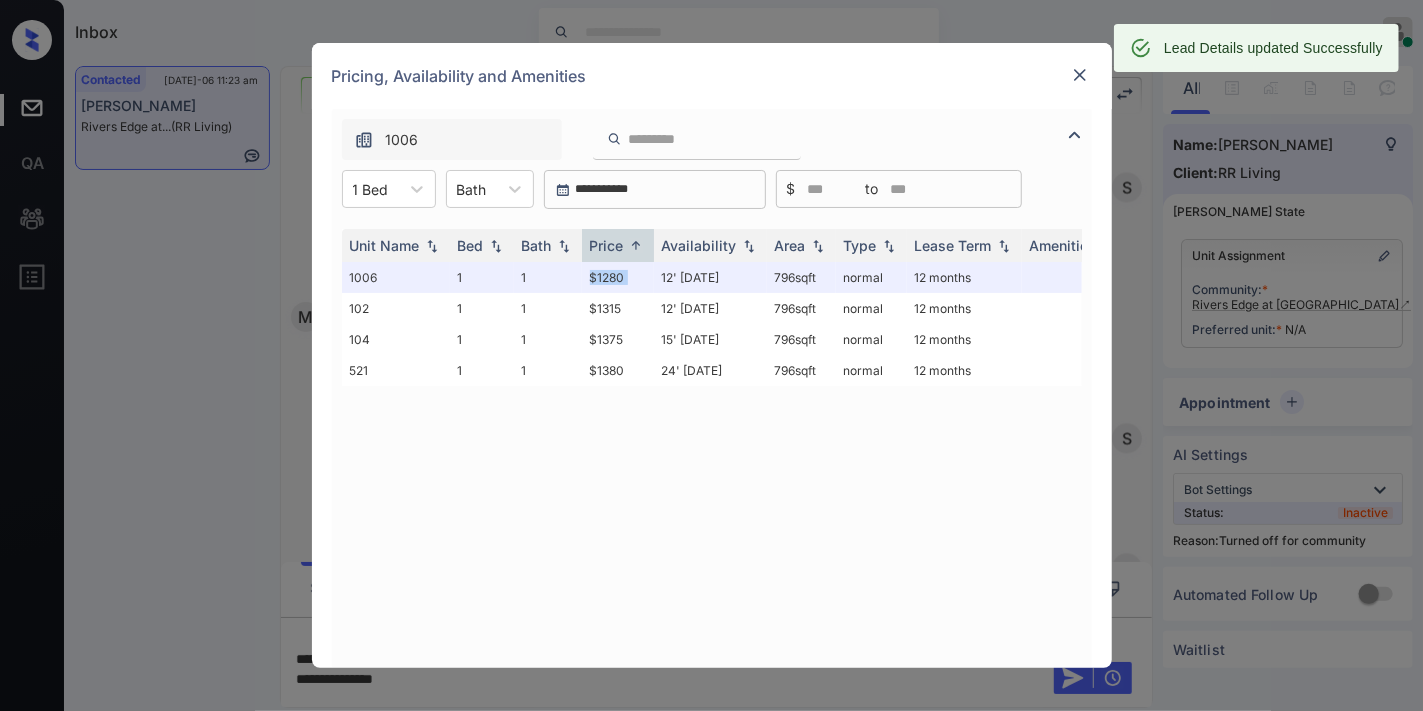 click at bounding box center (1080, 75) 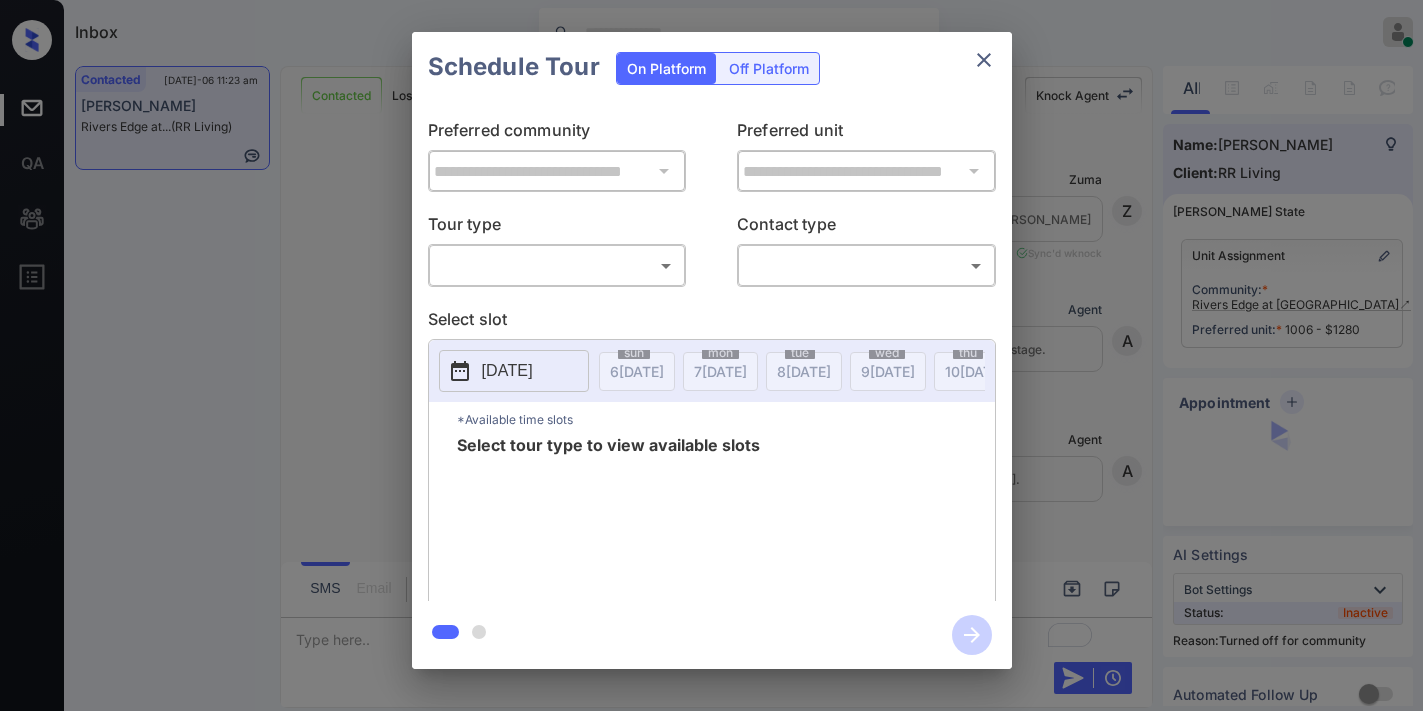 scroll, scrollTop: 0, scrollLeft: 0, axis: both 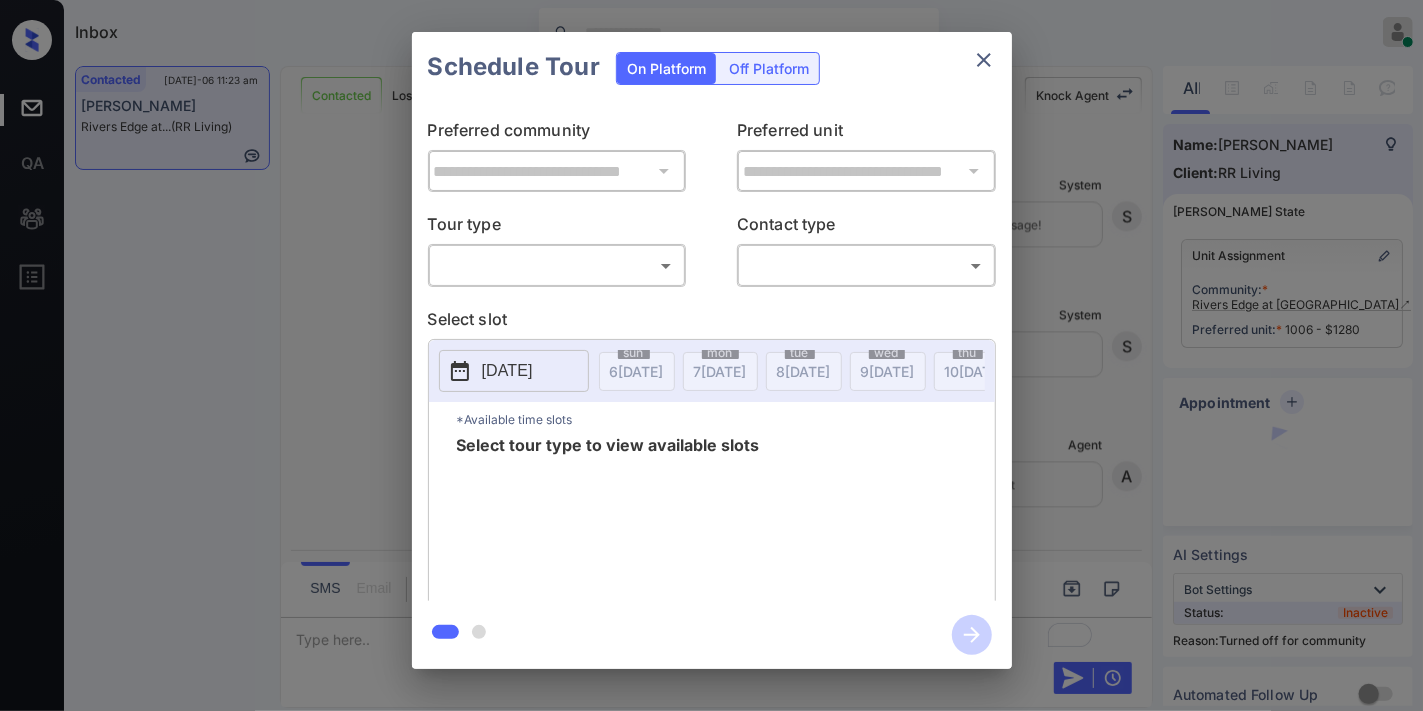 click 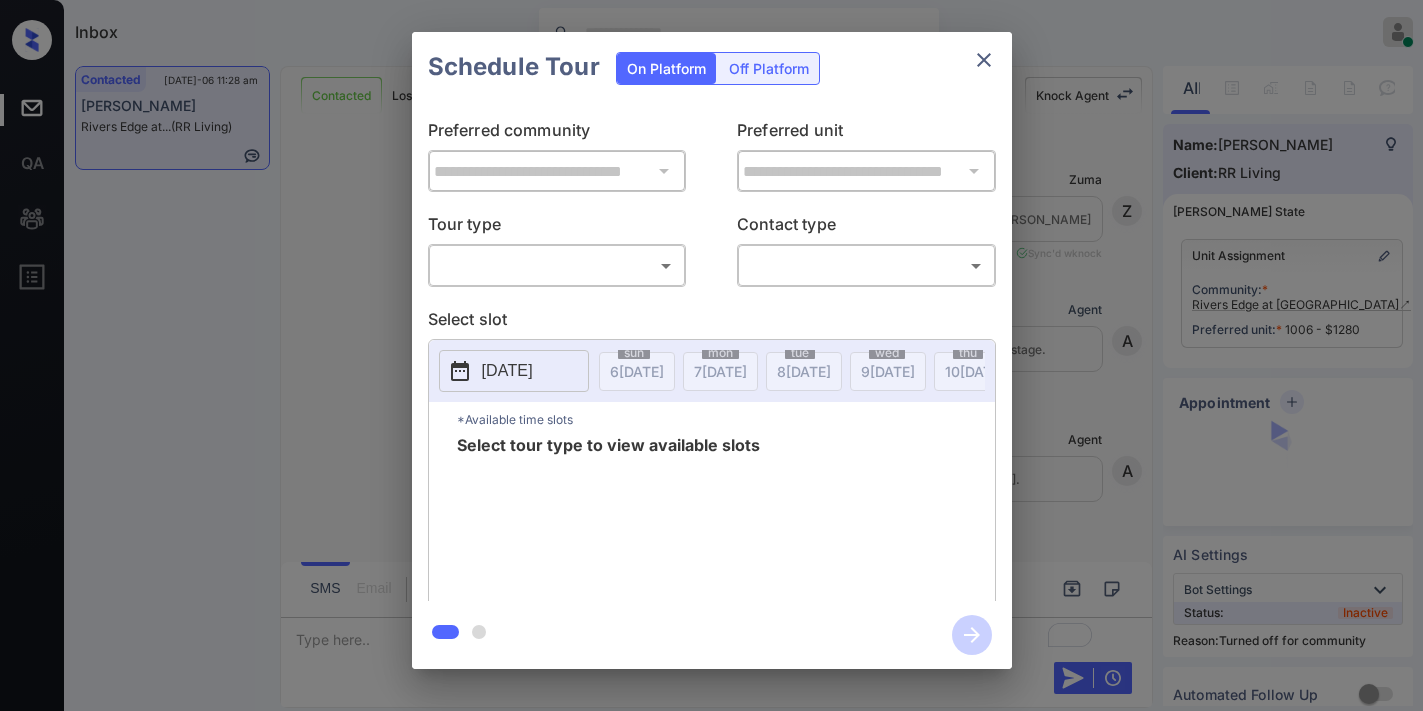 scroll, scrollTop: 0, scrollLeft: 0, axis: both 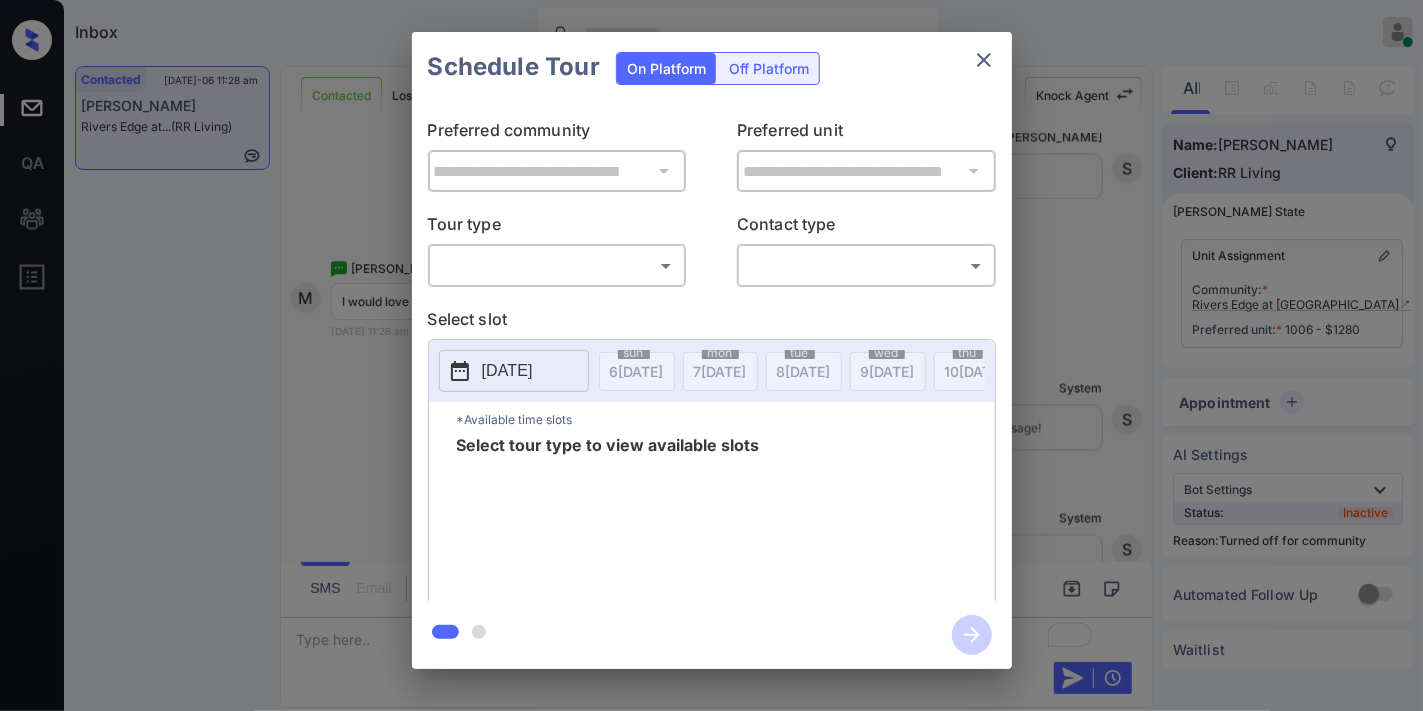 click on "Tour type" at bounding box center [557, 228] 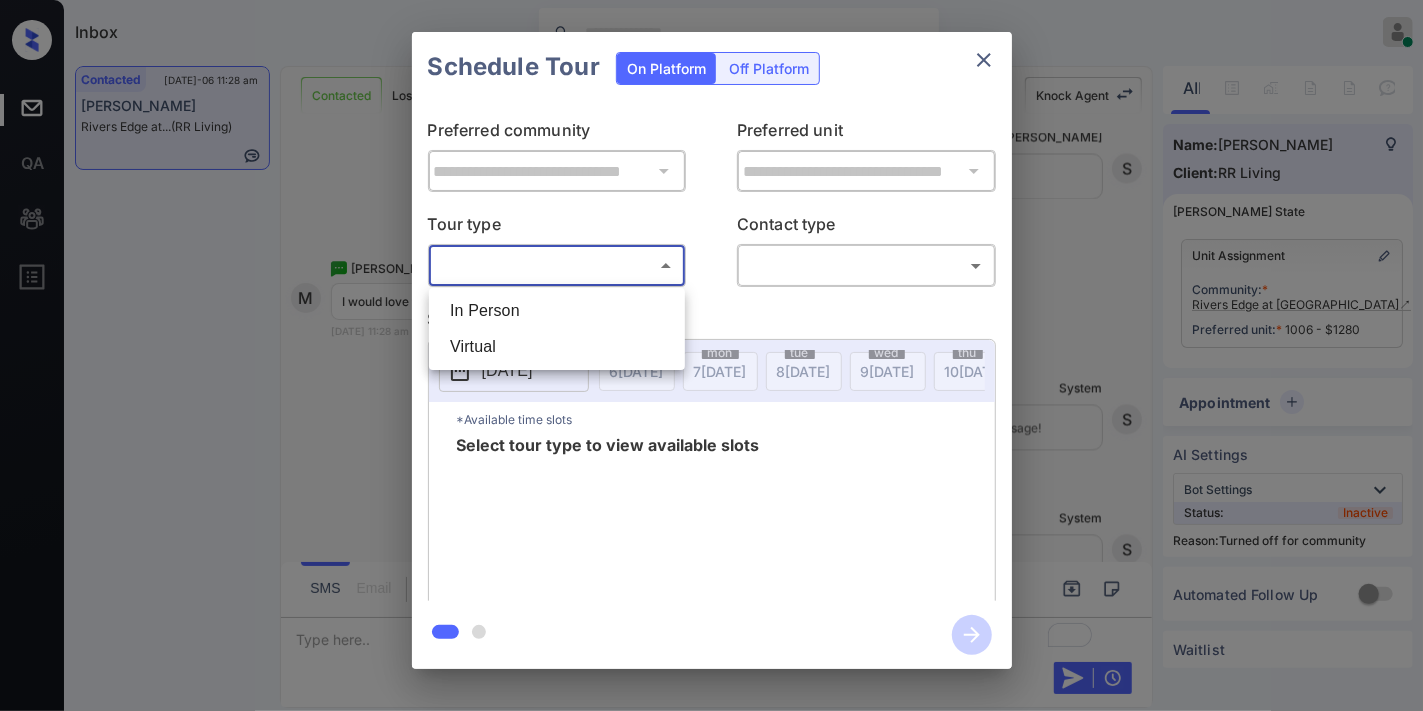 click on "In Person" at bounding box center [557, 311] 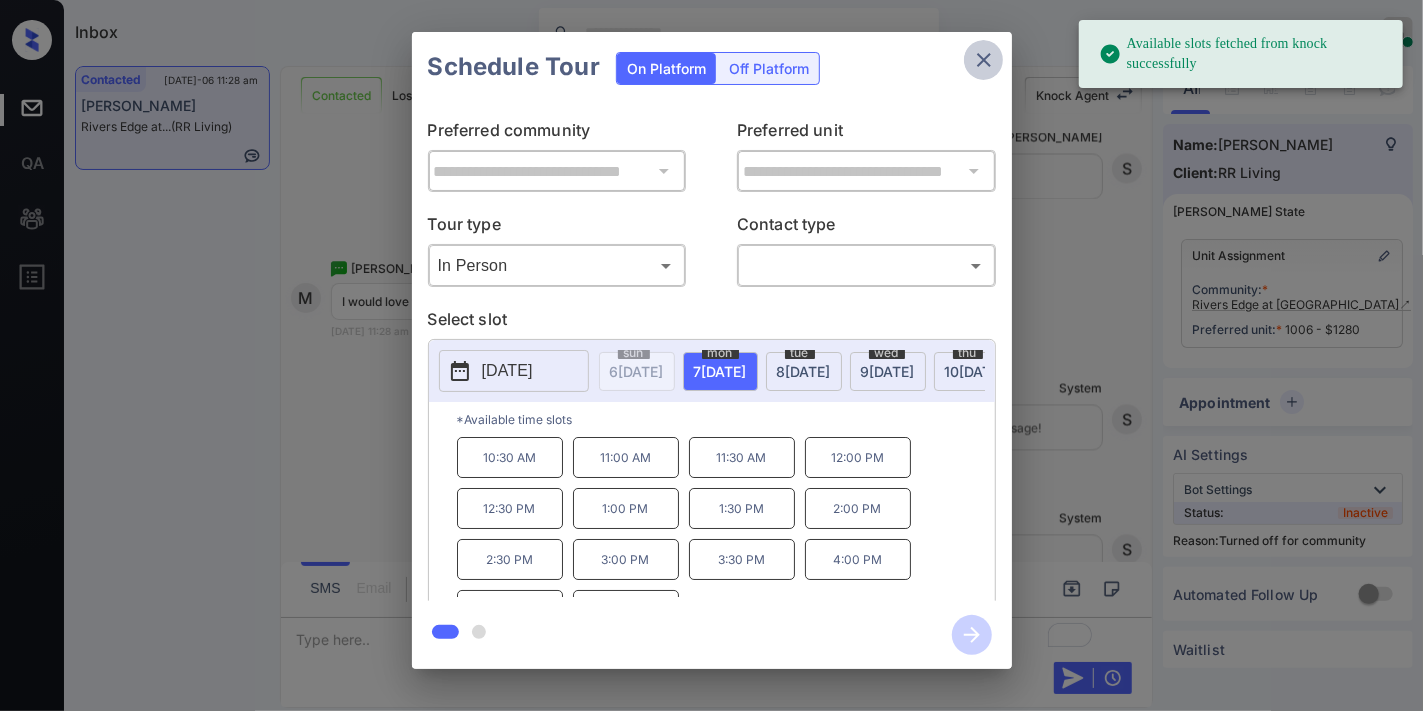 click 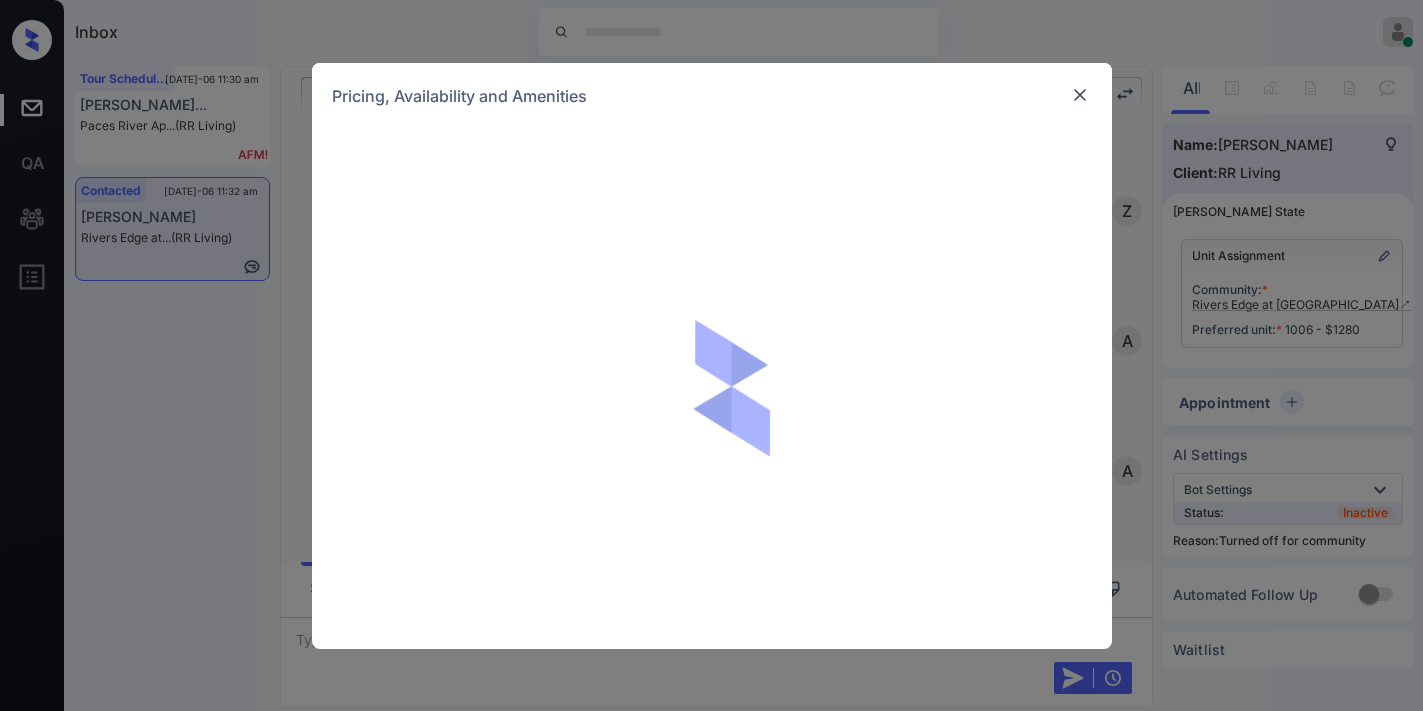 scroll, scrollTop: 0, scrollLeft: 0, axis: both 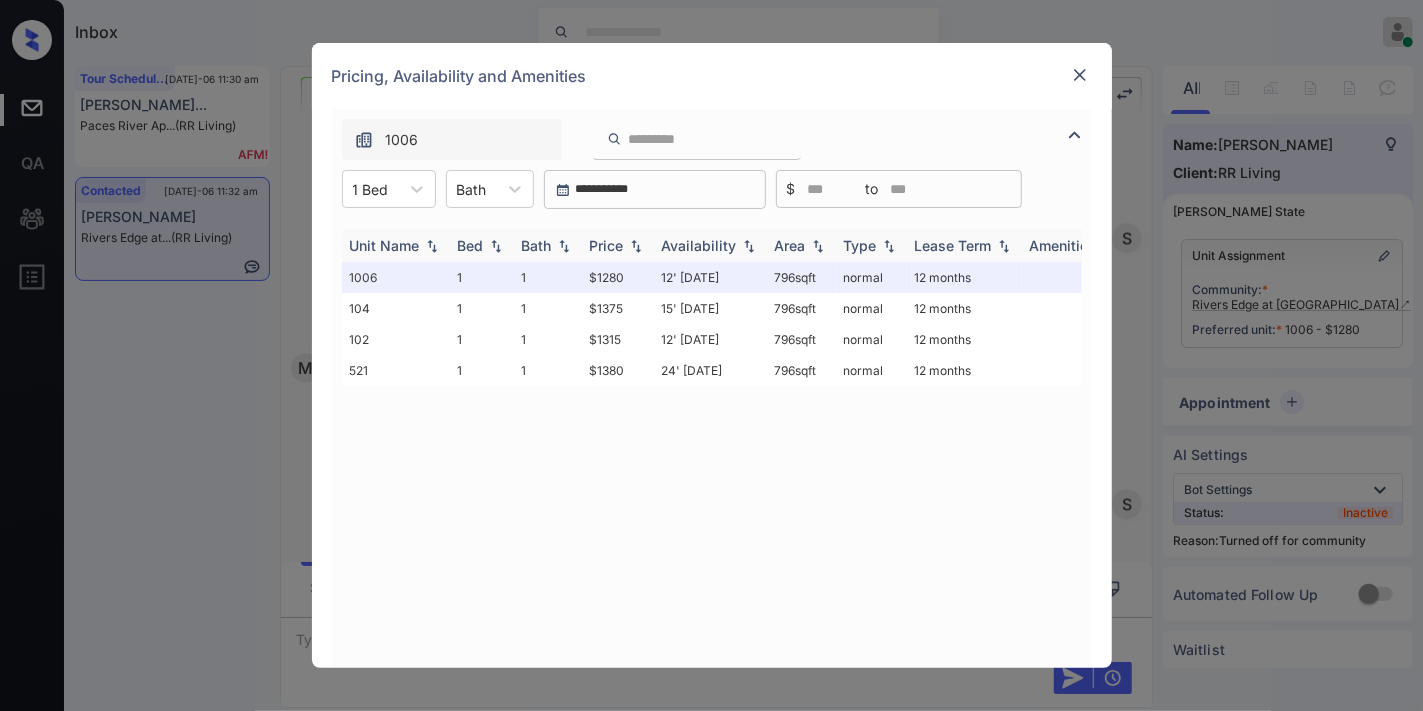 click on "Price" at bounding box center [607, 245] 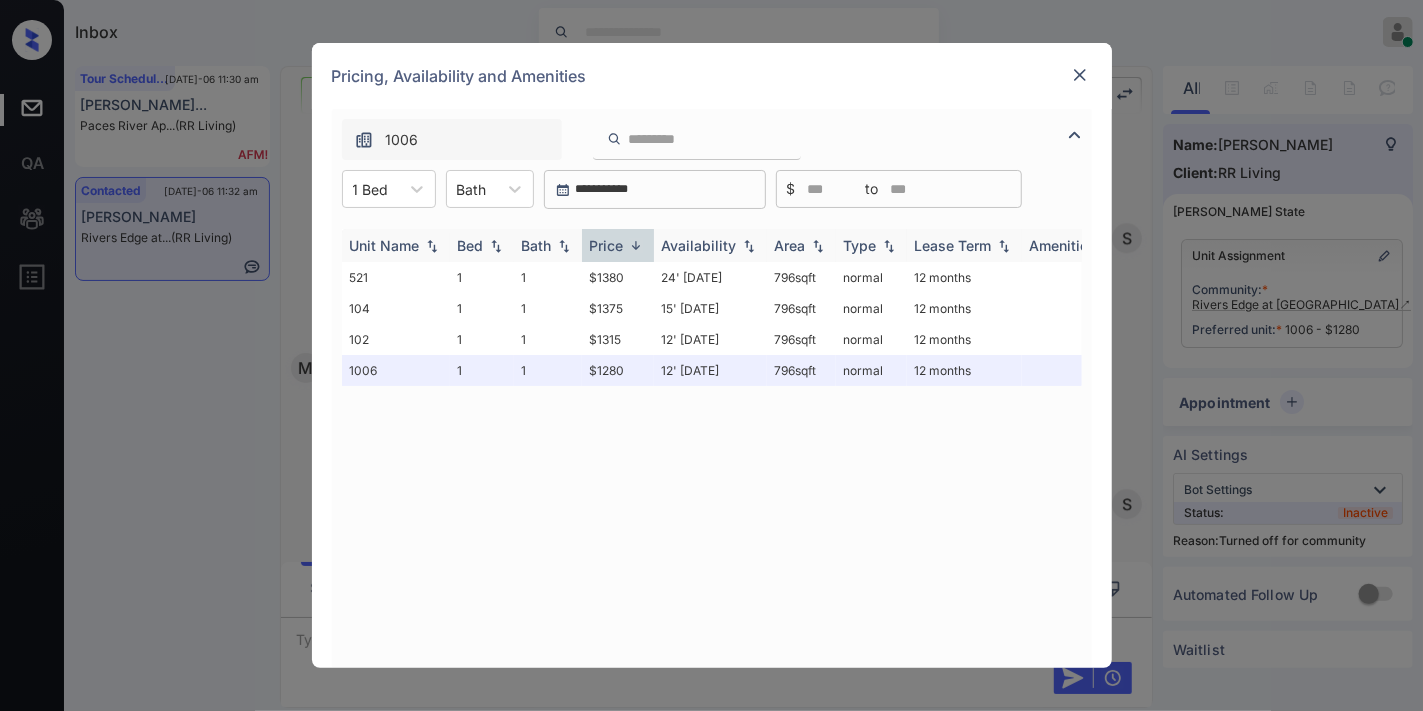 click on "Price" at bounding box center (607, 245) 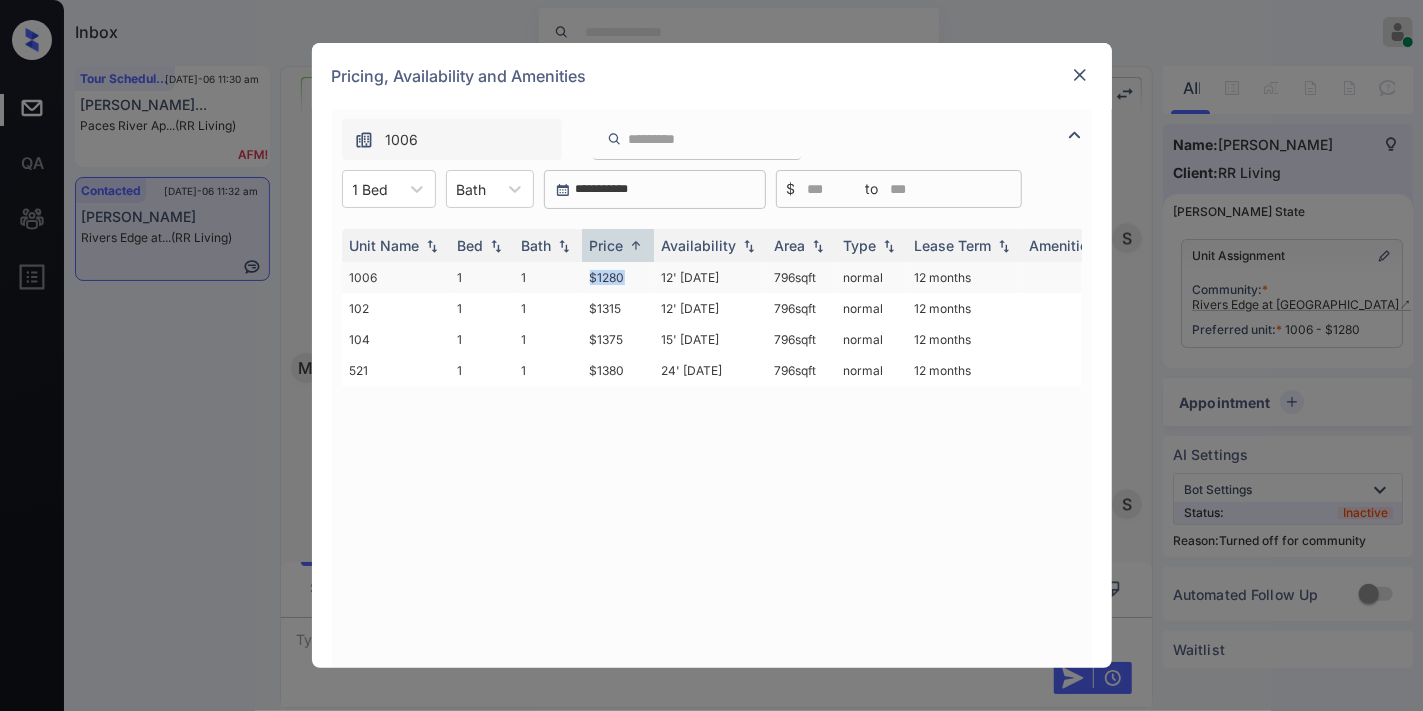 drag, startPoint x: 638, startPoint y: 267, endPoint x: 571, endPoint y: 268, distance: 67.00746 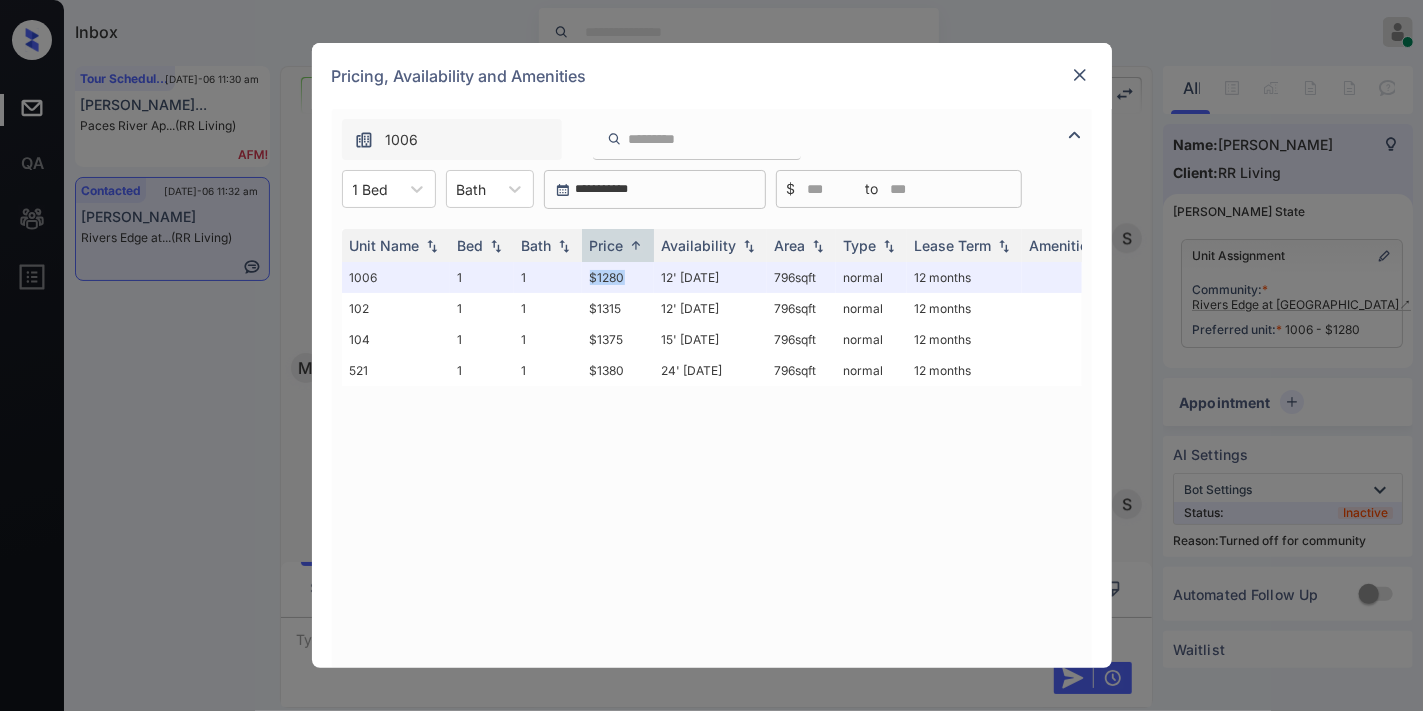 click at bounding box center [1080, 75] 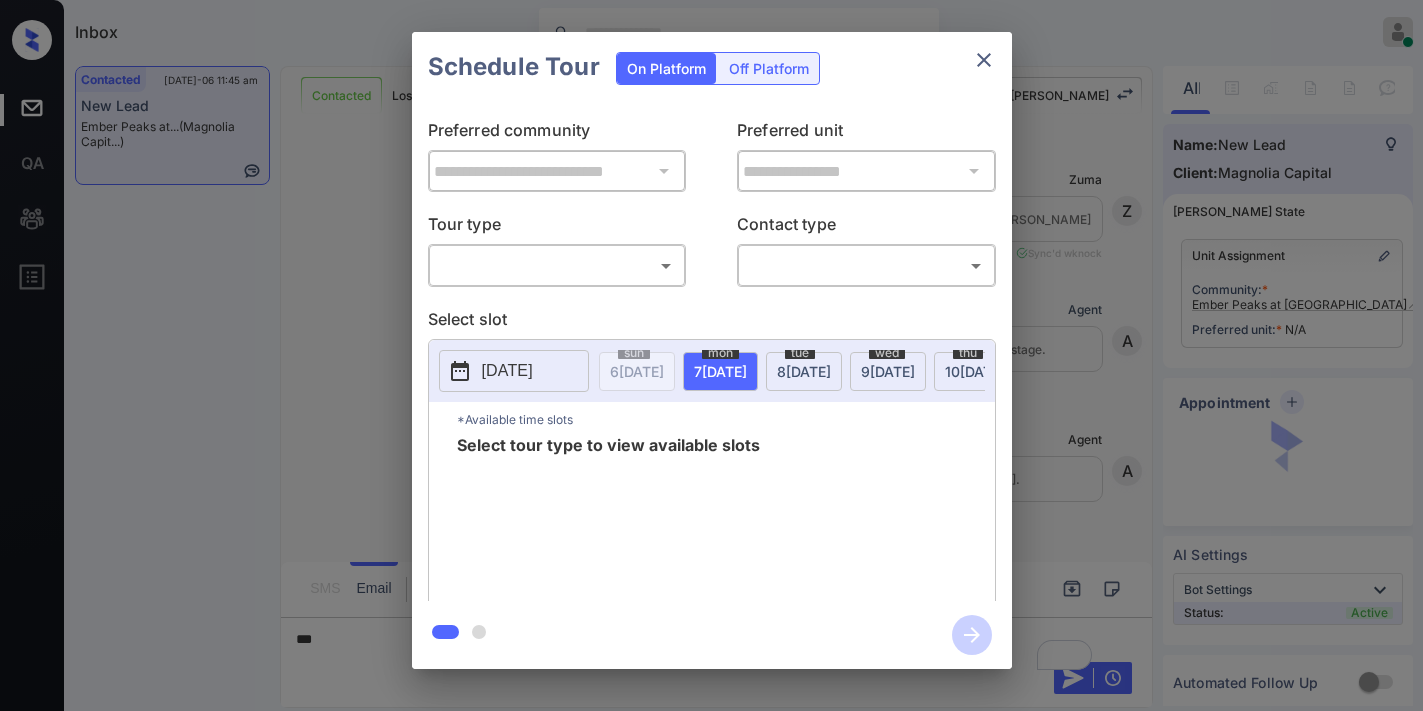 click on "Inbox [PERSON_NAME] Online Set yourself   offline Set yourself   on break Profile Switch to  dark  mode Sign out Contacted [DATE]-06 11:45 am   New Lead Ember Peaks at...  (Magnolia Capit...) Contacted Lost Lead Sentiment: Angry Upon sliding the acknowledgement:  Lead will move to lost stage. * ​ SMS and call option will be set to opt out. AFM will be turned off for the lead. [PERSON_NAME] New Message [PERSON_NAME] Lead transferred to leasing agent: [PERSON_NAME] [DATE] 12:43 pm  Sync'd w  knock Z New Message Agent Lead created via webhook in Inbound stage. [DATE] 12:43 pm A New Message Agent AFM Request sent to [PERSON_NAME]. [DATE] 12:43 pm A New Message [PERSON_NAME] From:   [EMAIL_ADDRESS][DOMAIN_NAME] To:   [EMAIL_ADDRESS][DOMAIN_NAME] Hi ,
This is [PERSON_NAME] with Ember Peaks at  Fork. We’d love to have you come tour with us. What’s a good day and time for you?
Best, [PERSON_NAME]
[DATE] 12:43 pm   | TemplateAFMEmail  Sync'd w  knock K New Message [PERSON_NAME] Lead archived by [PERSON_NAME]! [DATE] 12:43 pm K New Message" at bounding box center [711, 355] 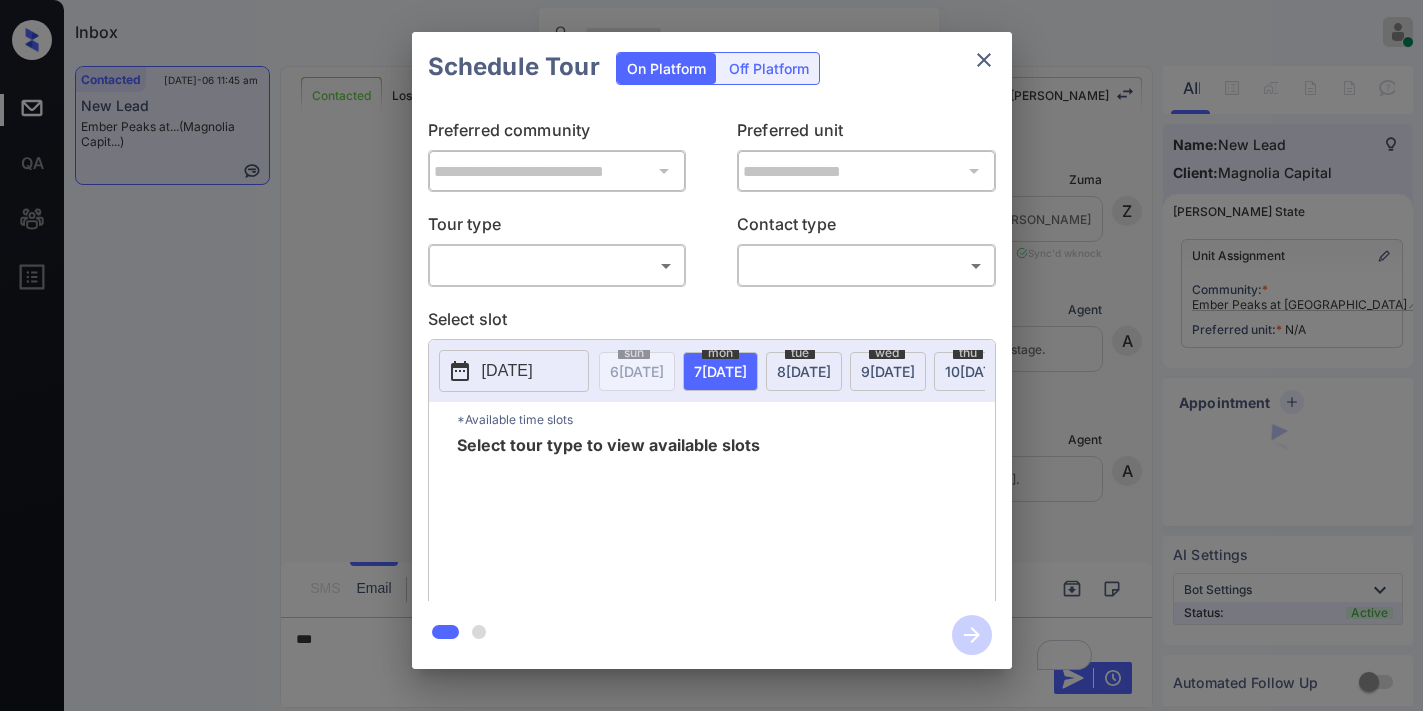 scroll, scrollTop: 0, scrollLeft: 0, axis: both 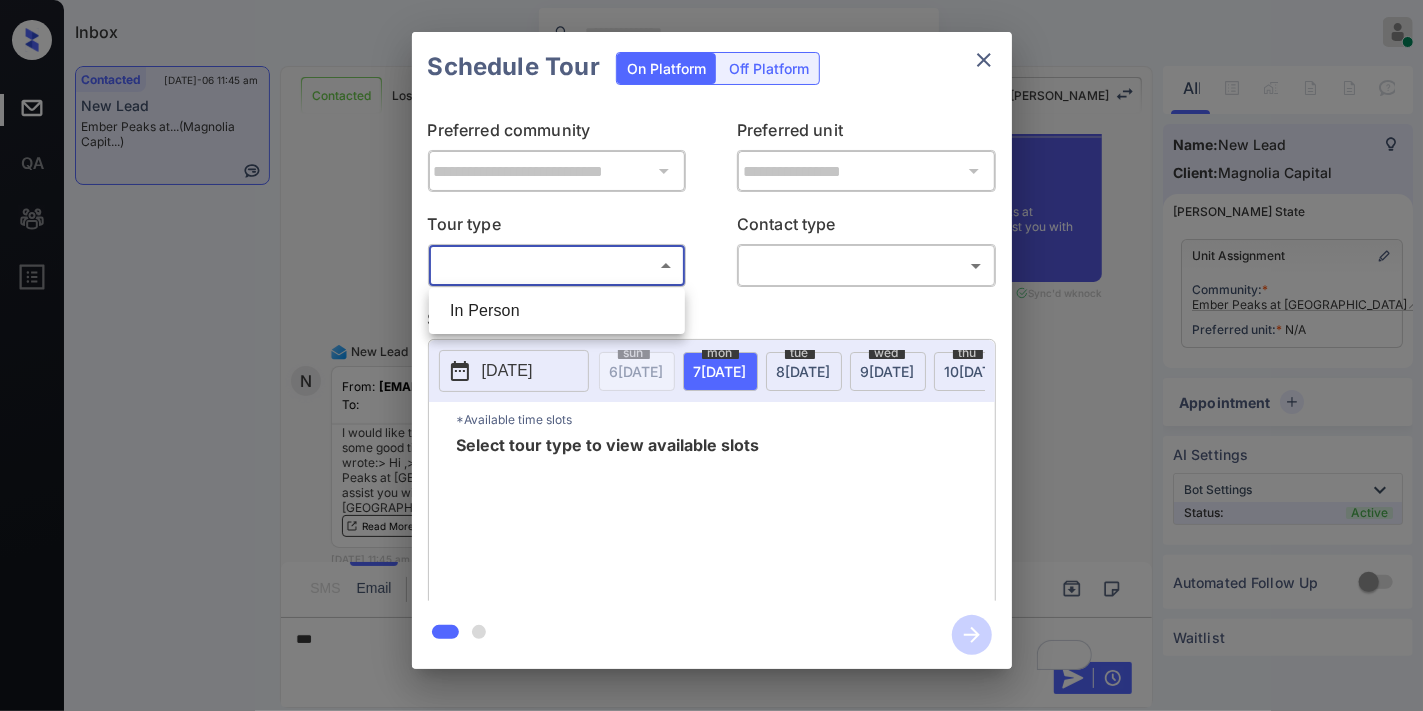 click on "In Person" at bounding box center [557, 311] 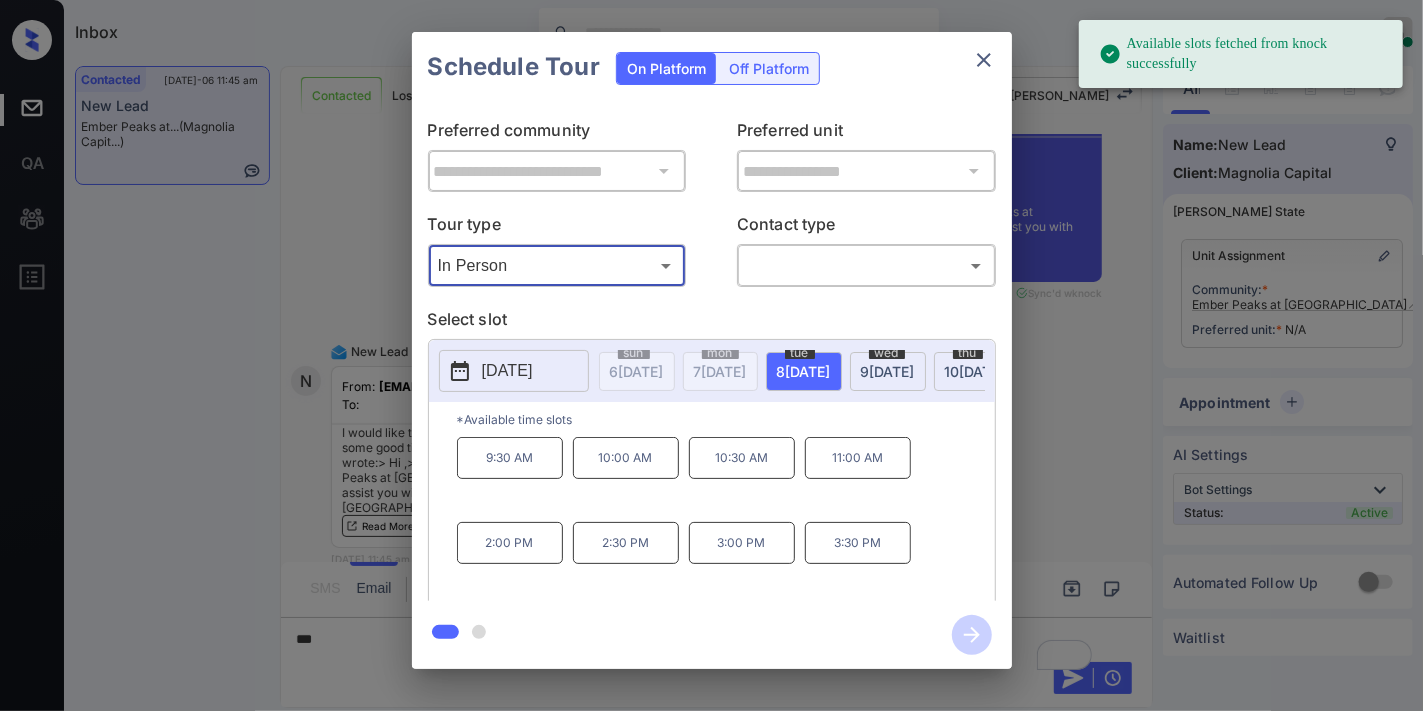 click on "[DATE]" at bounding box center (514, 371) 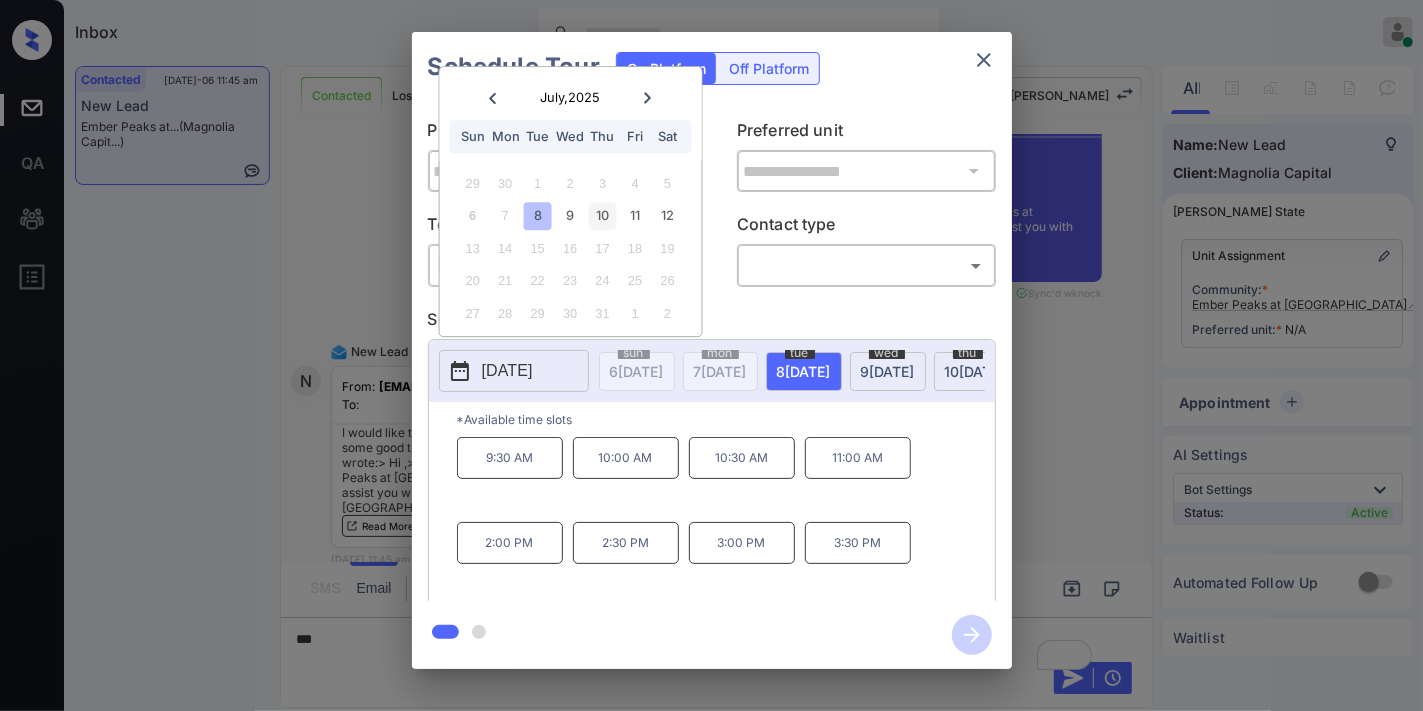 click on "10" at bounding box center [602, 216] 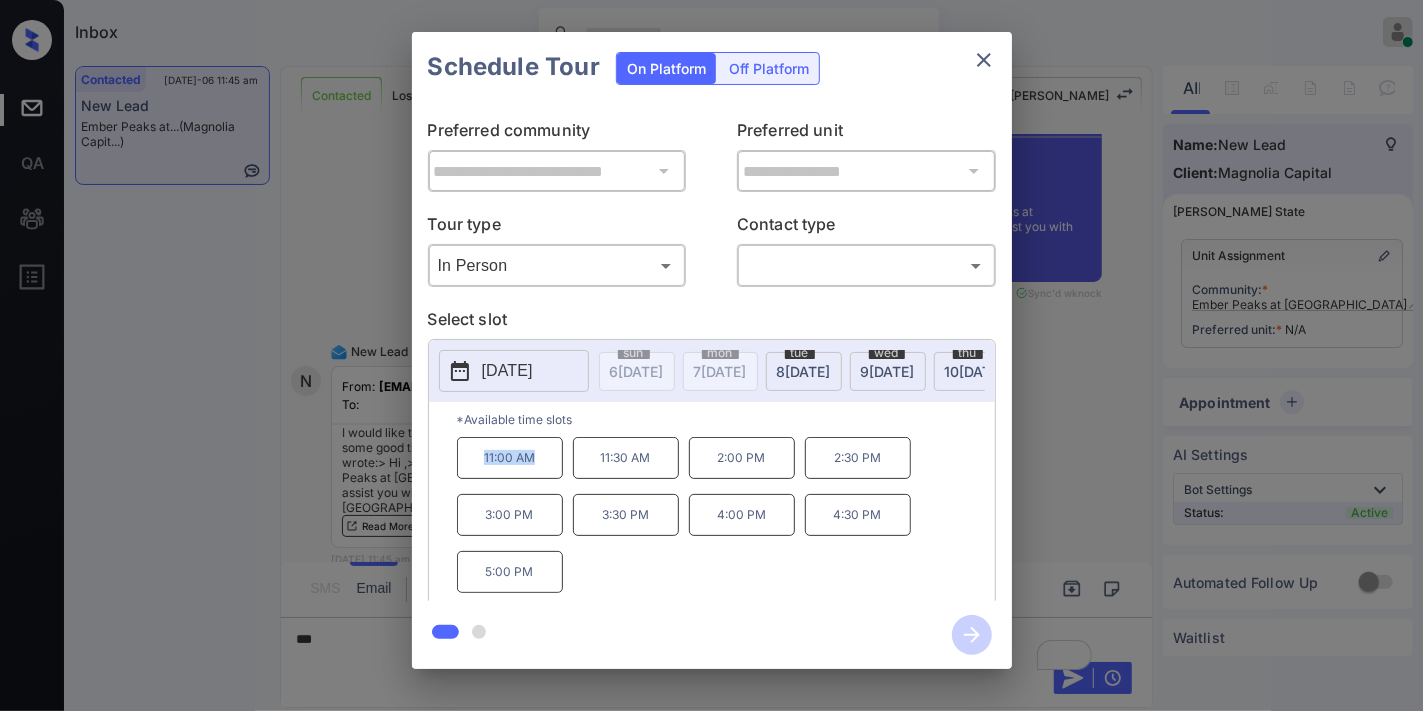 drag, startPoint x: 476, startPoint y: 464, endPoint x: 465, endPoint y: 464, distance: 11 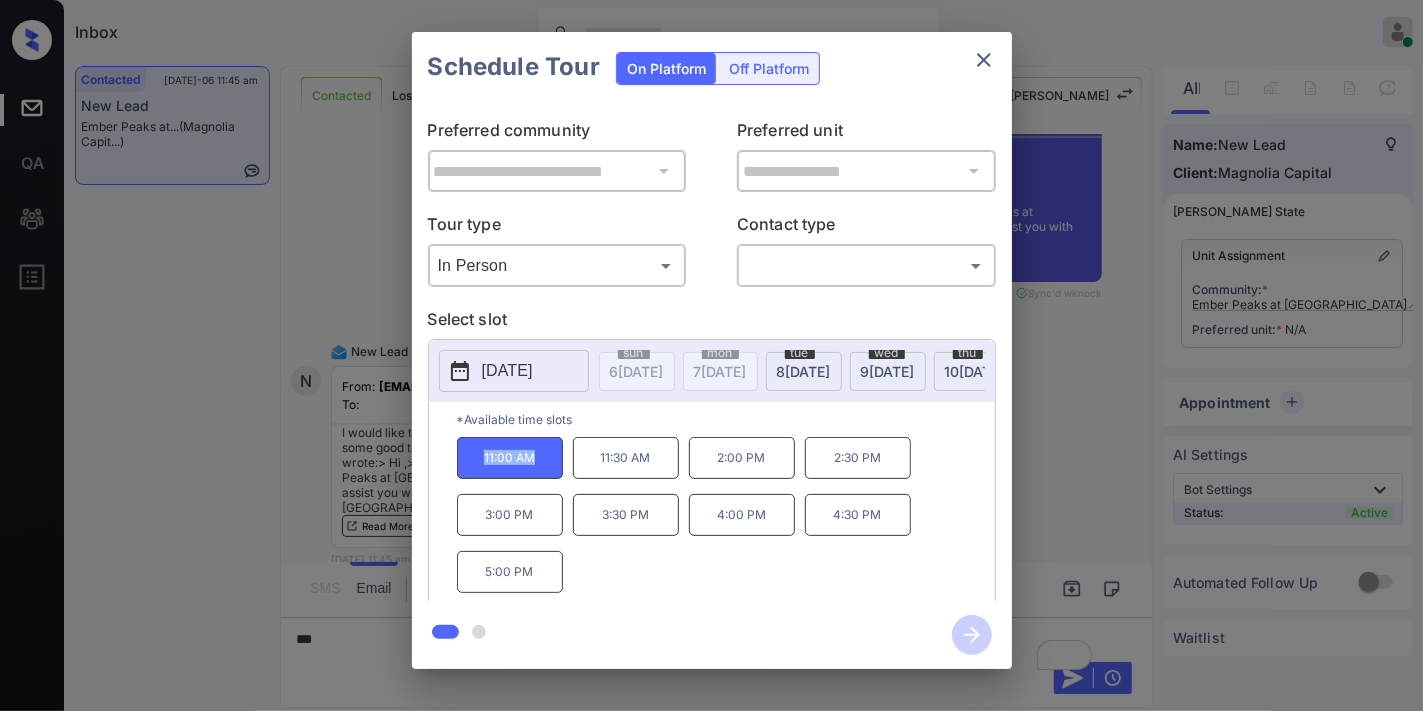 copy on "11:00 AM" 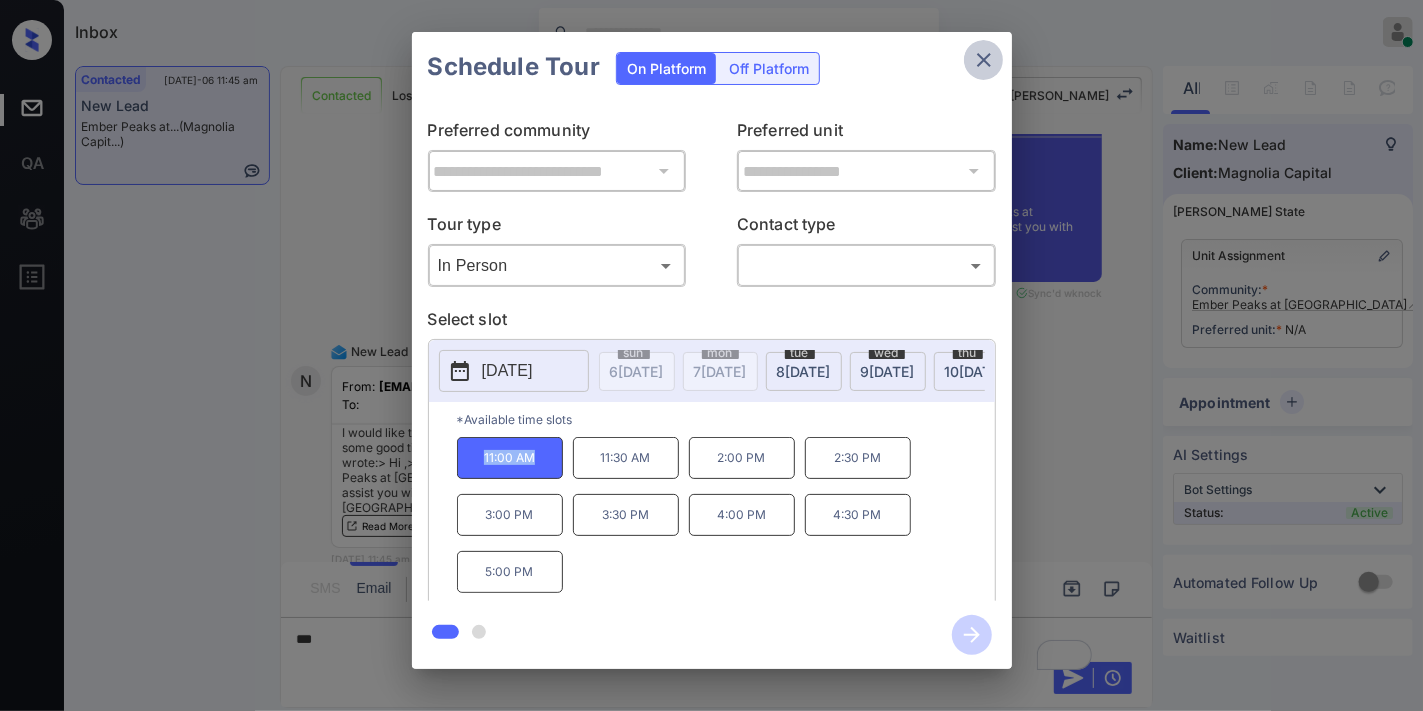 click 